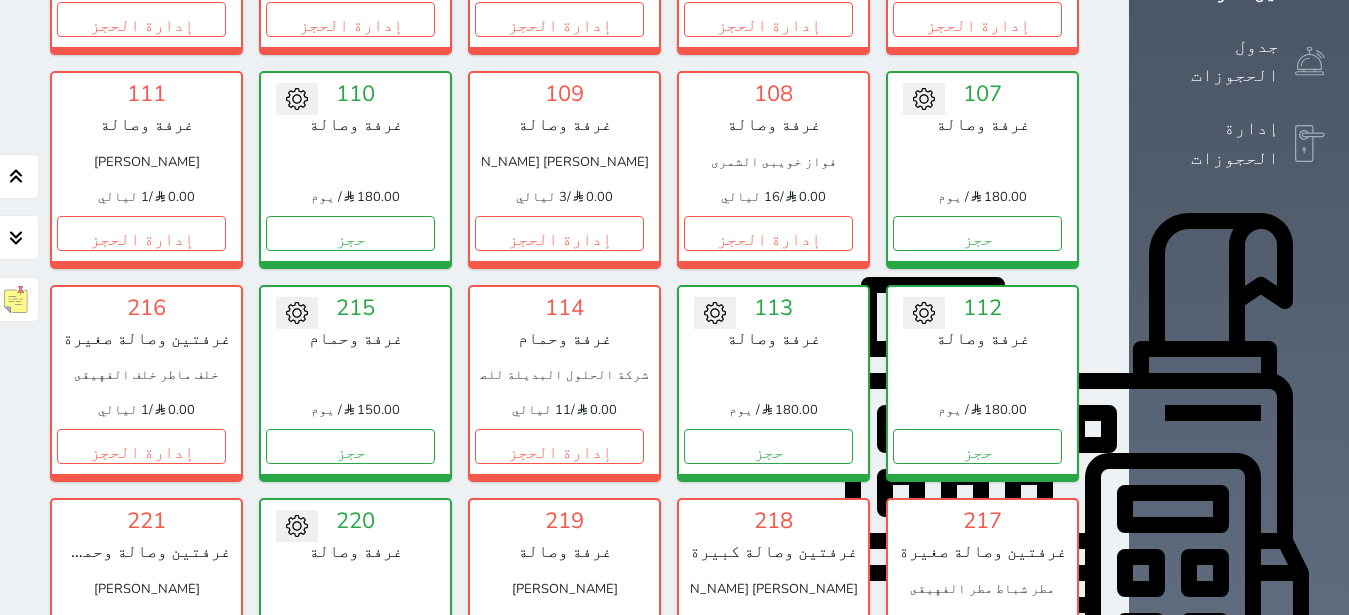 scroll, scrollTop: 456, scrollLeft: 0, axis: vertical 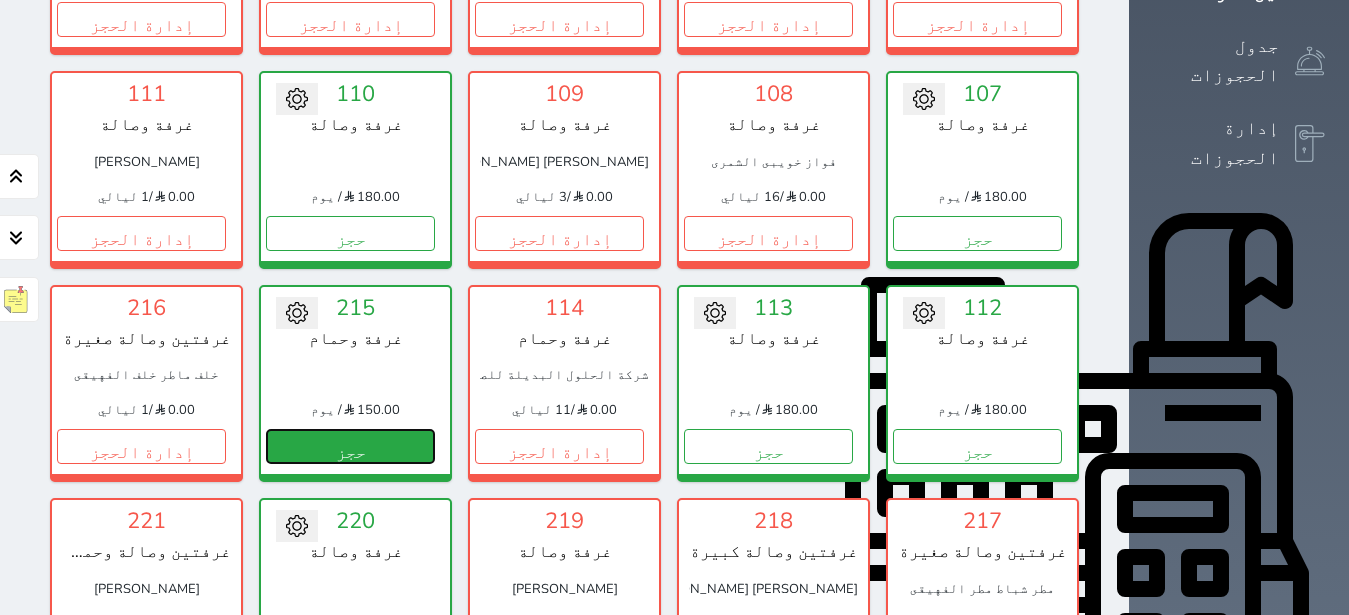 click on "حجز" at bounding box center [350, 446] 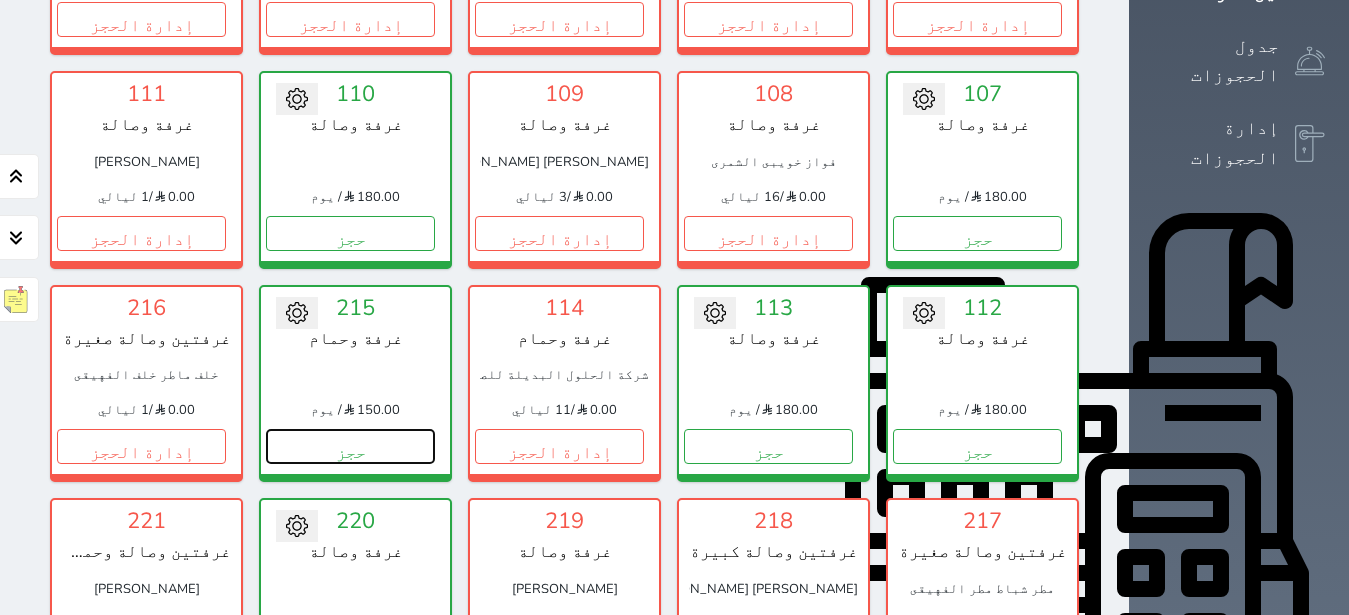 select on "1" 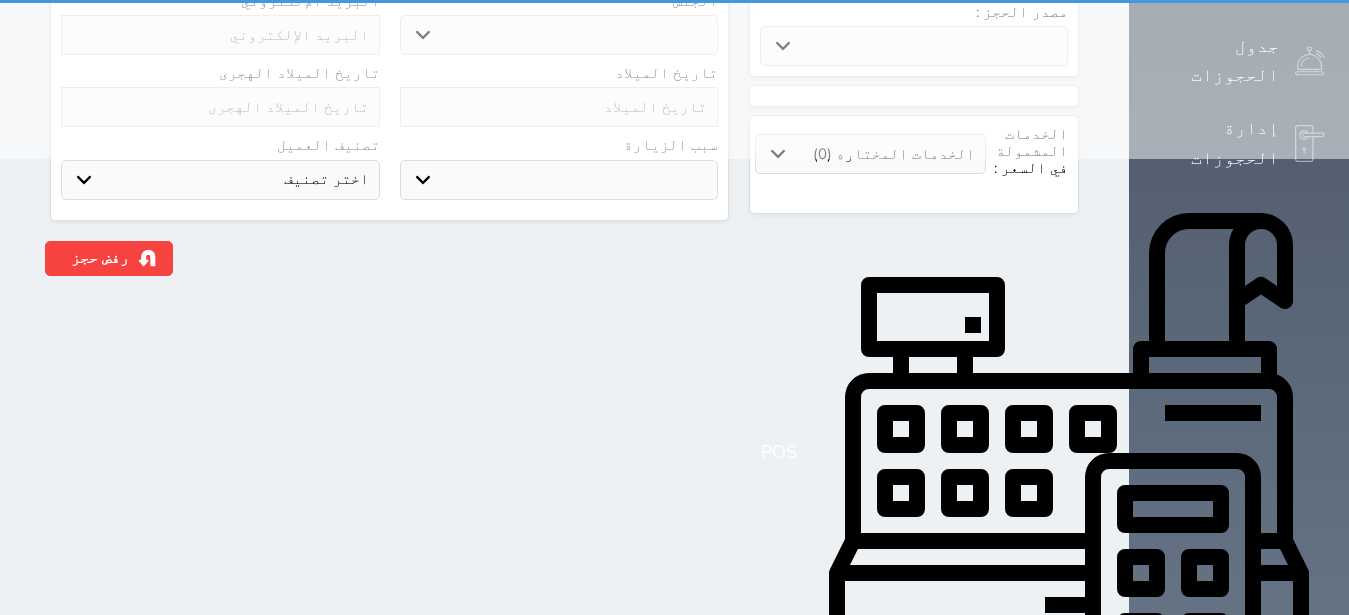 scroll, scrollTop: 0, scrollLeft: 0, axis: both 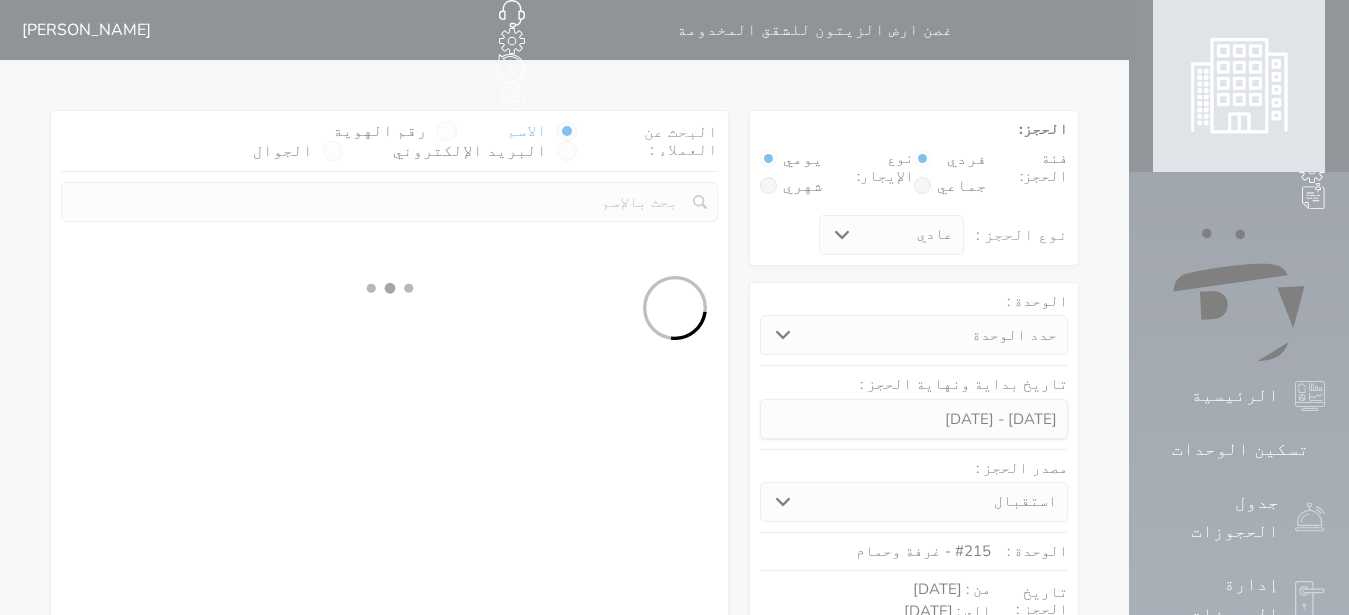 select 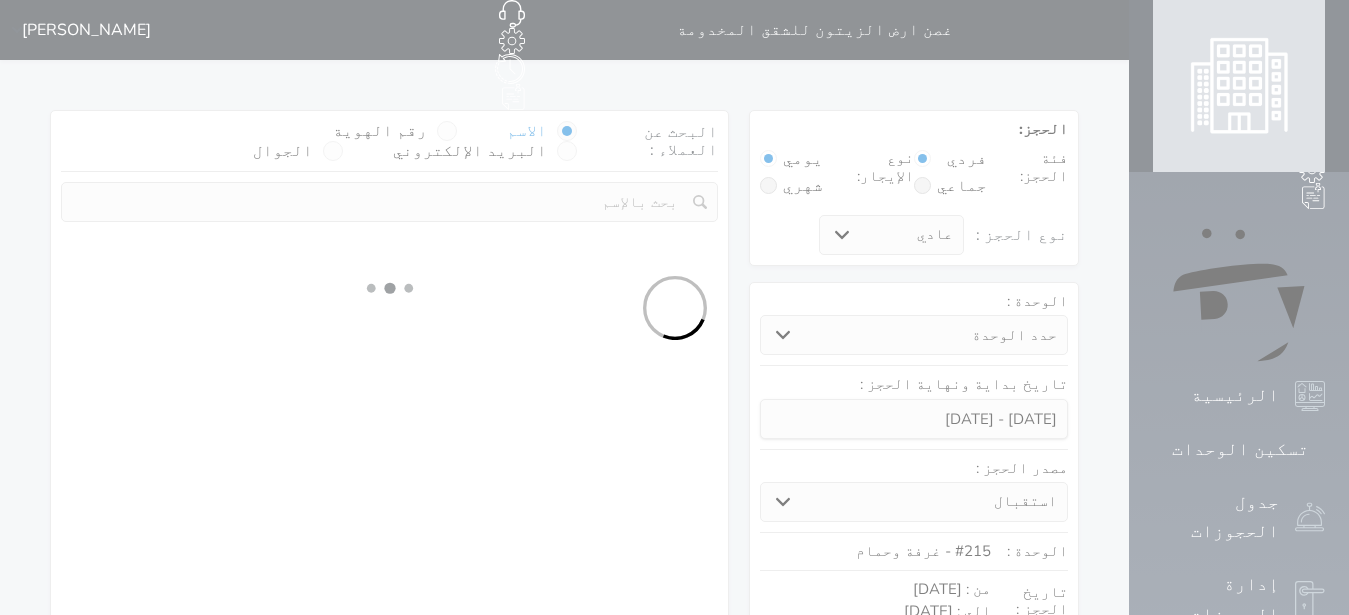 select on "1" 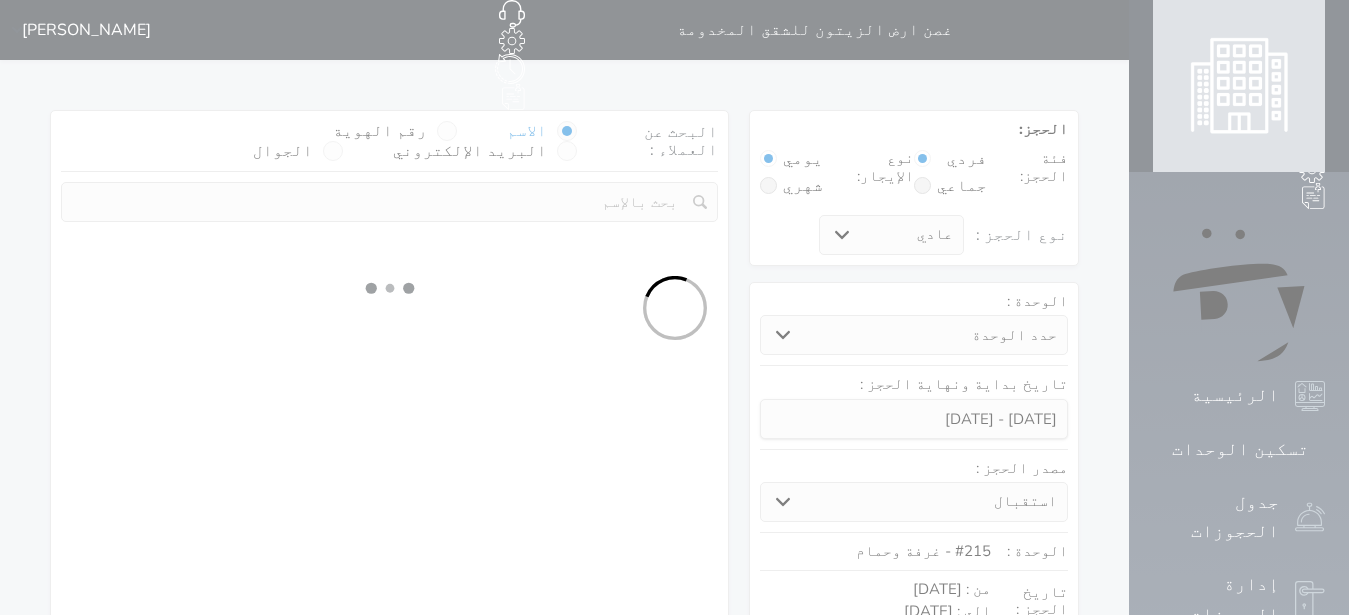 select on "113" 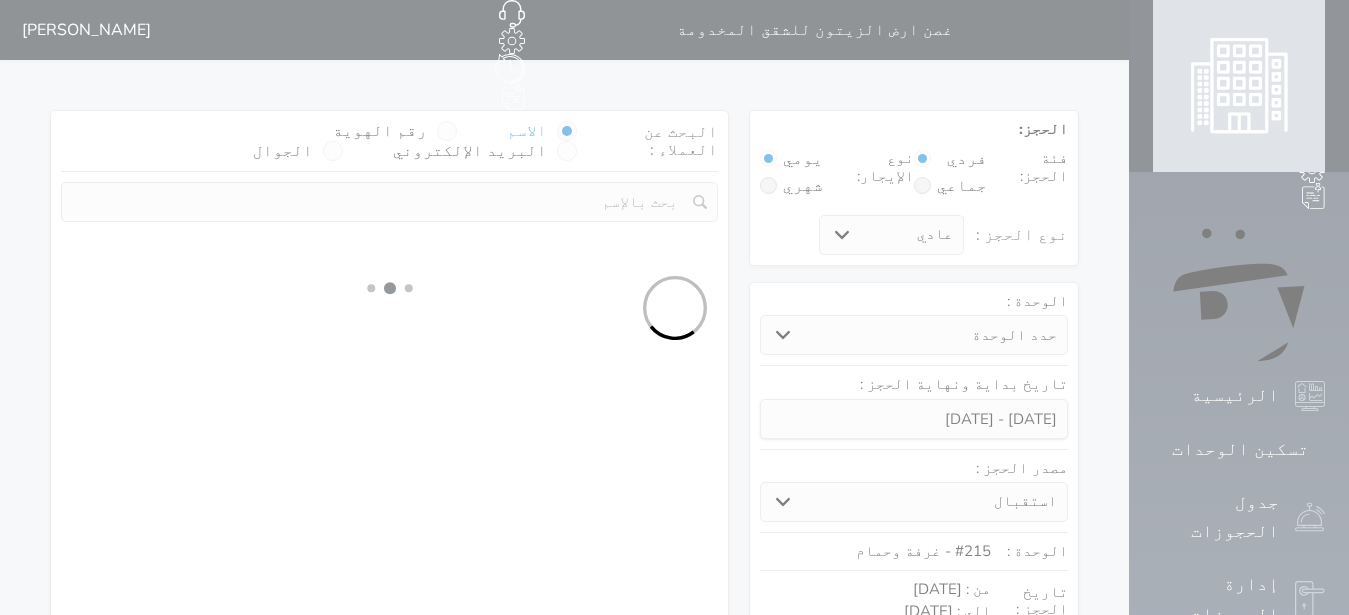 select on "1" 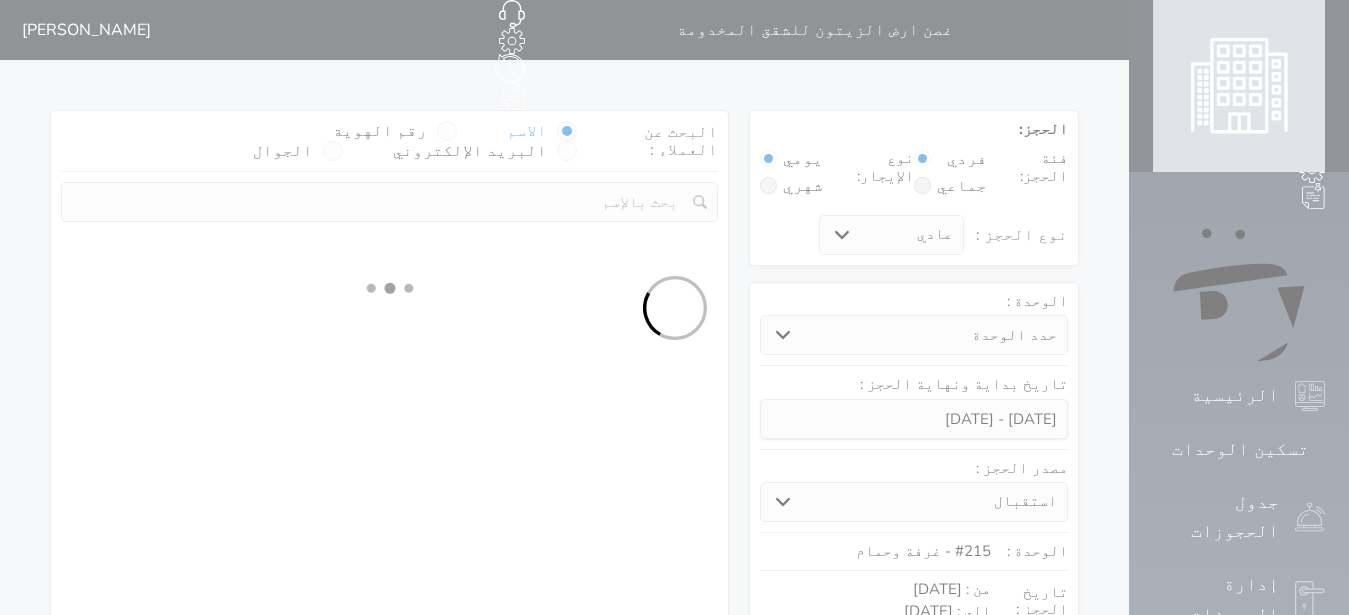 select 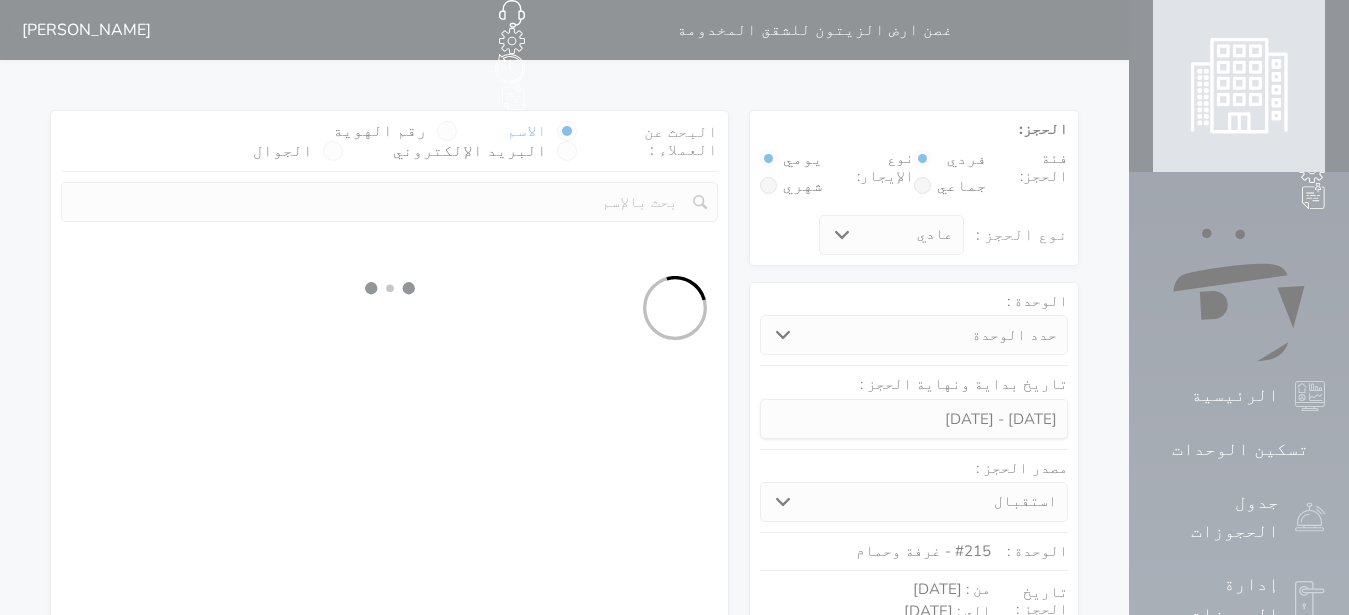 select on "7" 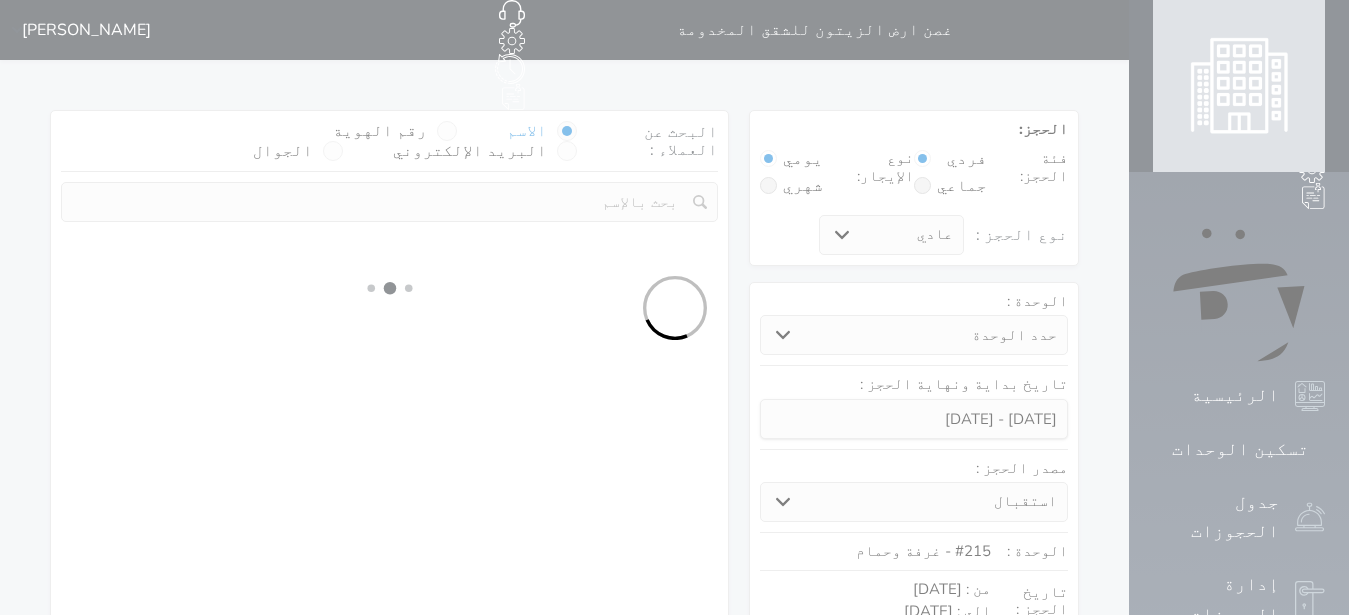 select 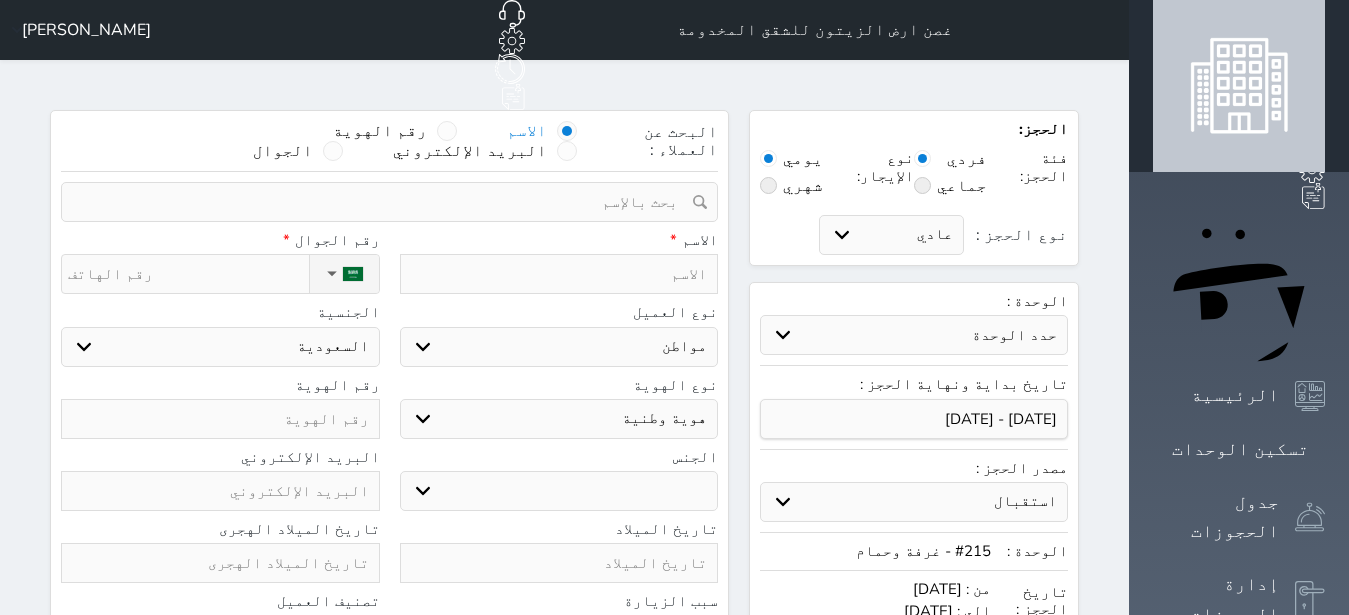 select 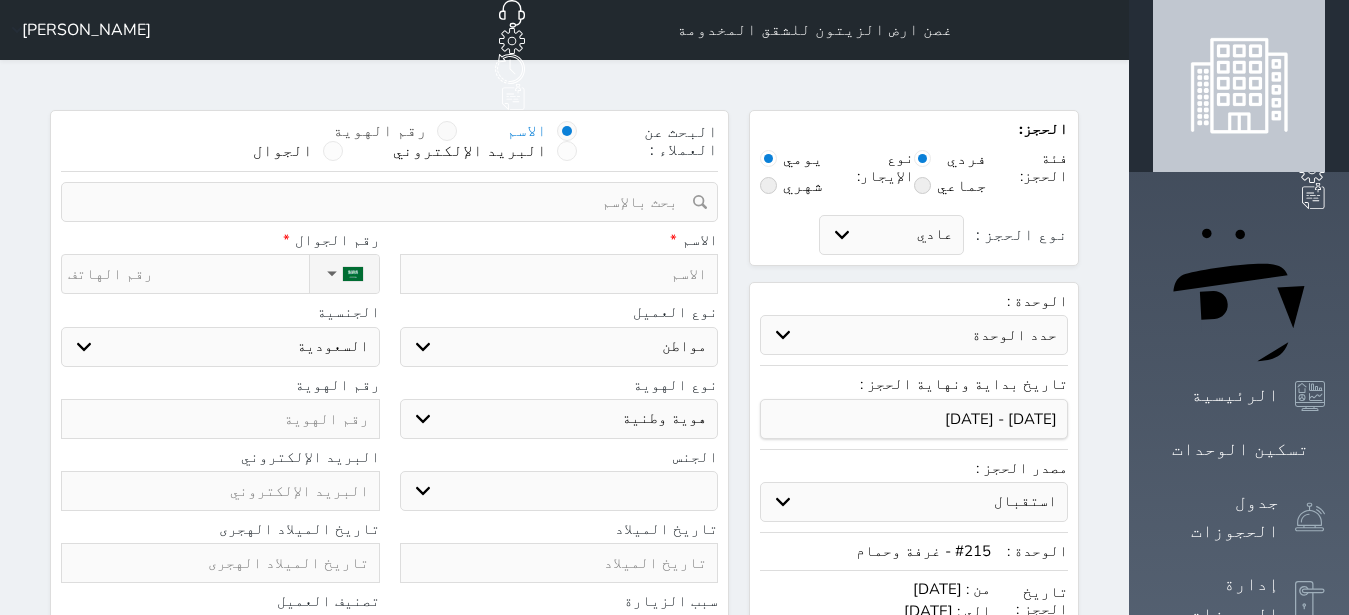 click at bounding box center [447, 131] 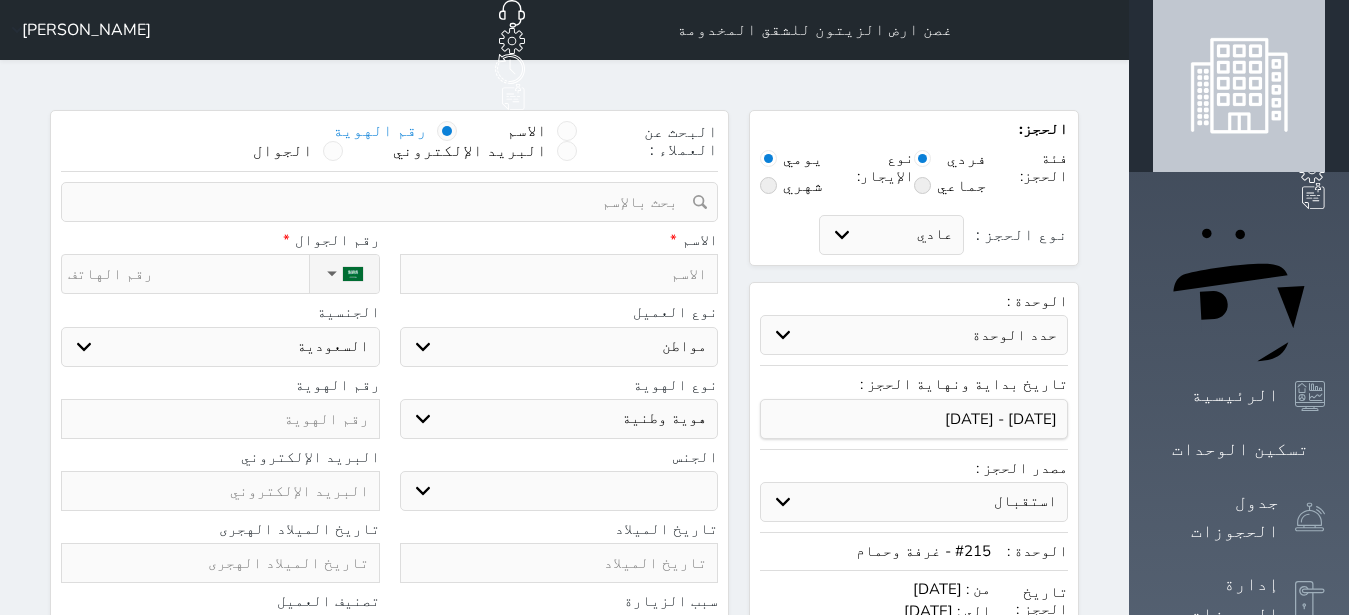 select 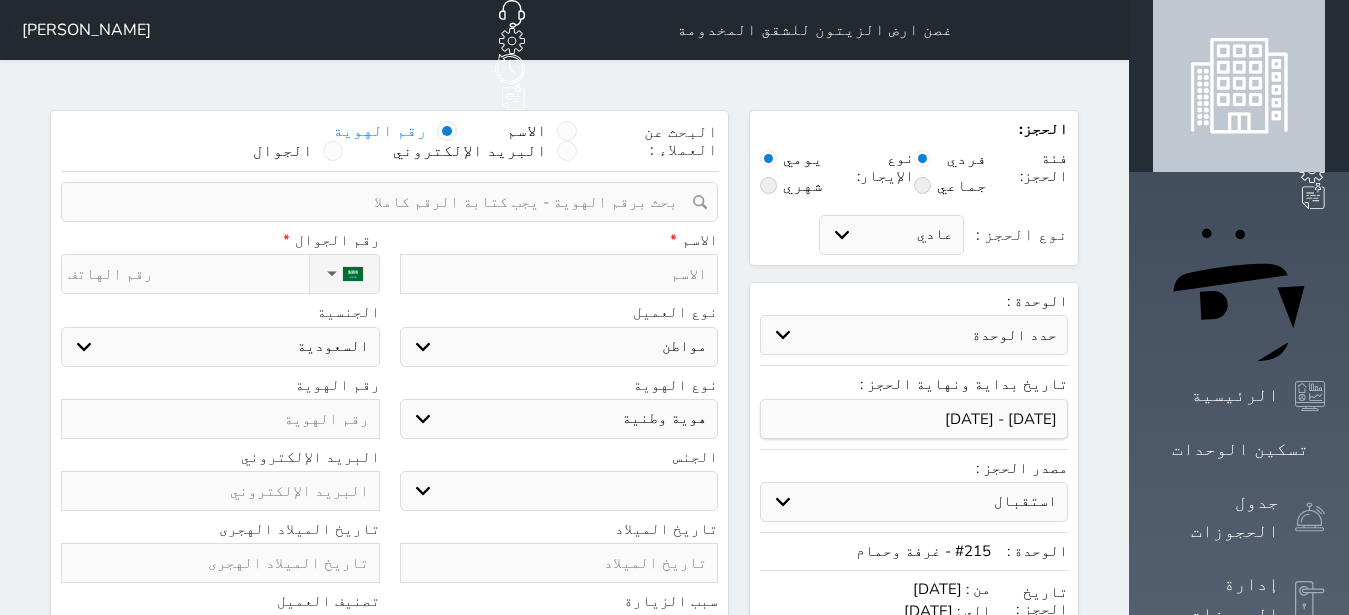 click at bounding box center (382, 202) 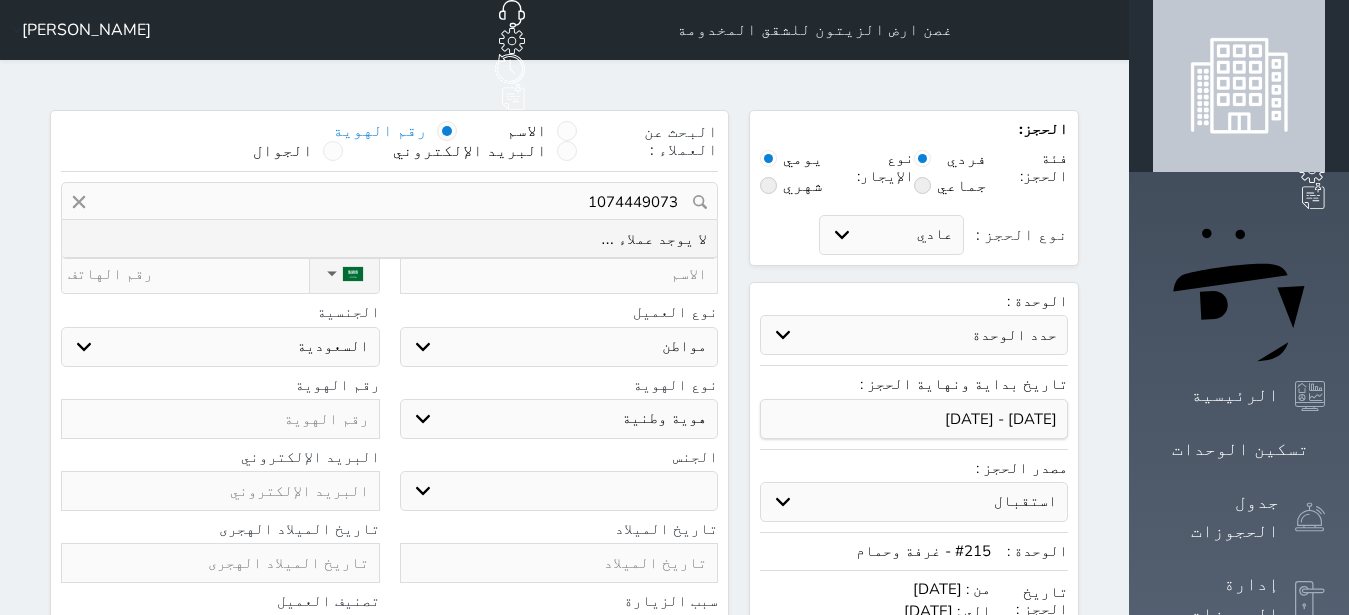 type on "1074449073" 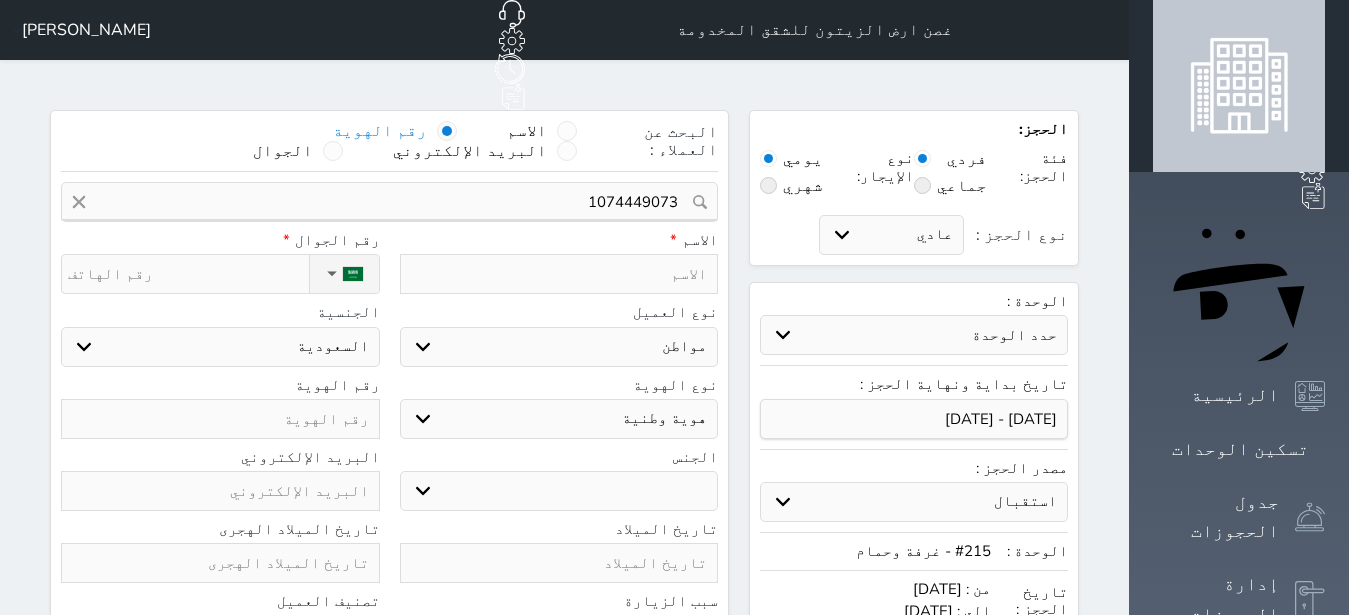 click at bounding box center (559, 274) 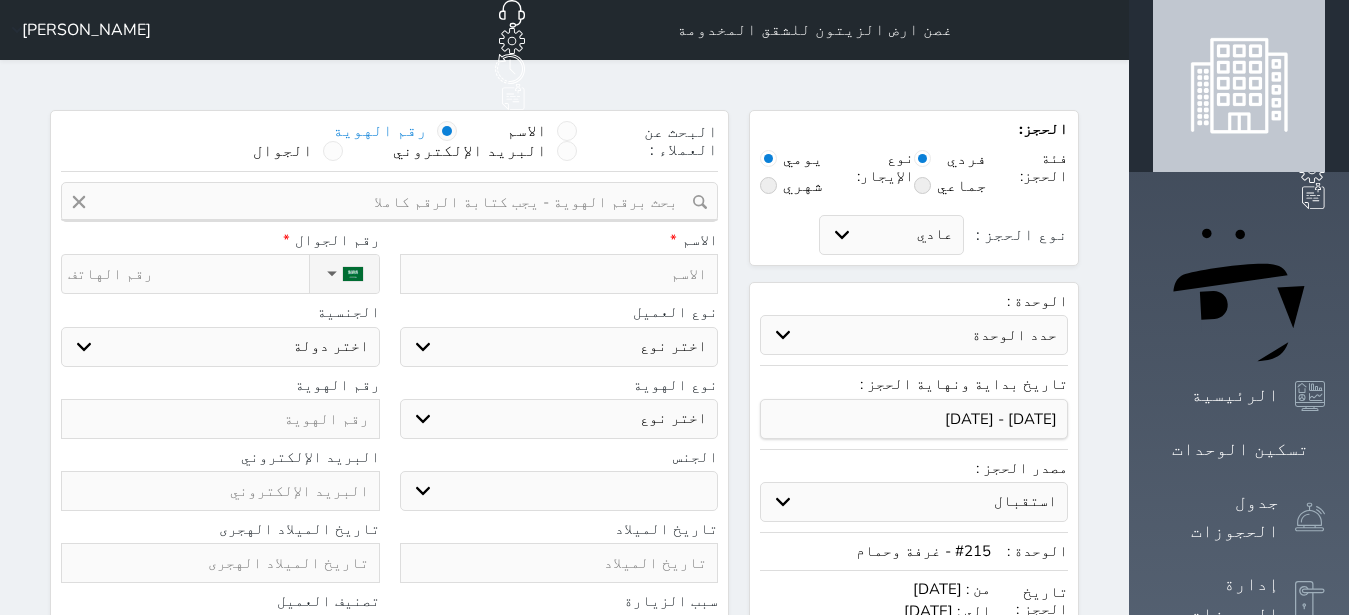 click at bounding box center (559, 274) 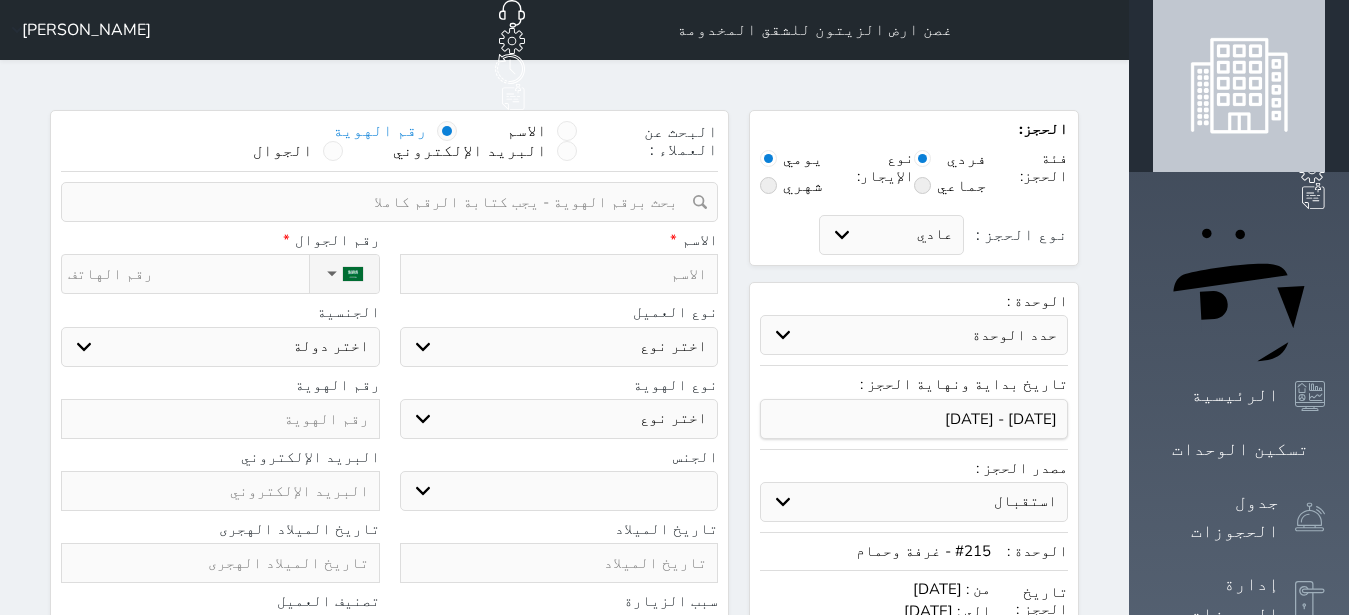 type on "خ" 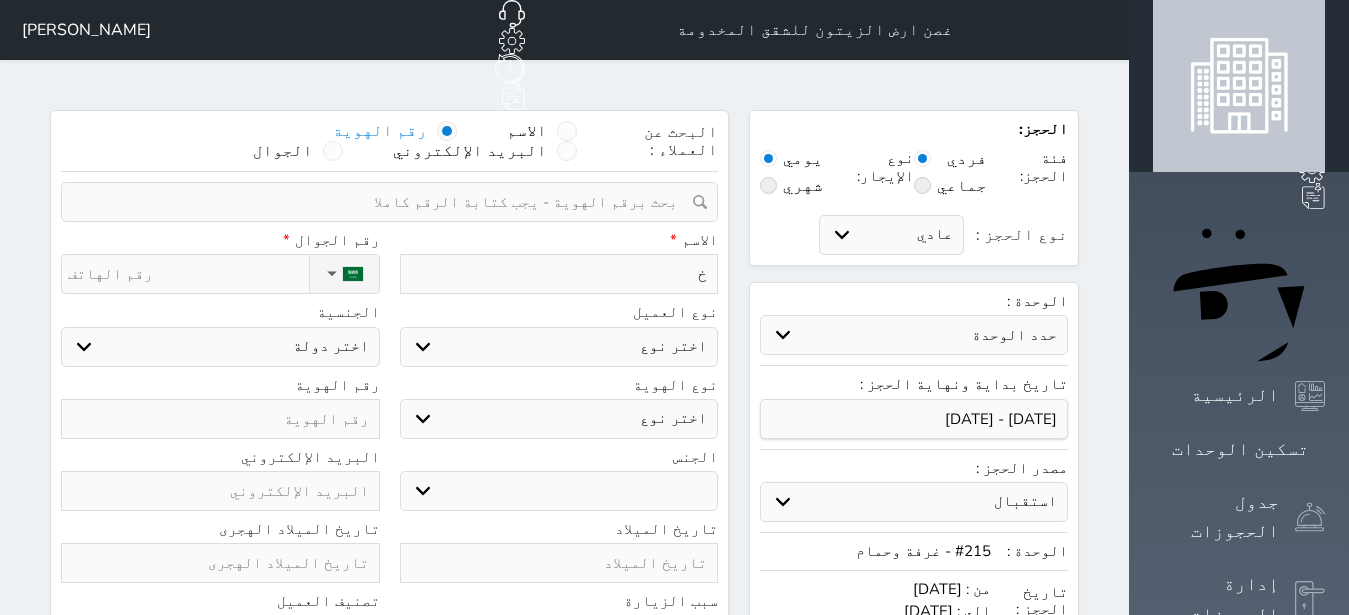 type on "خا" 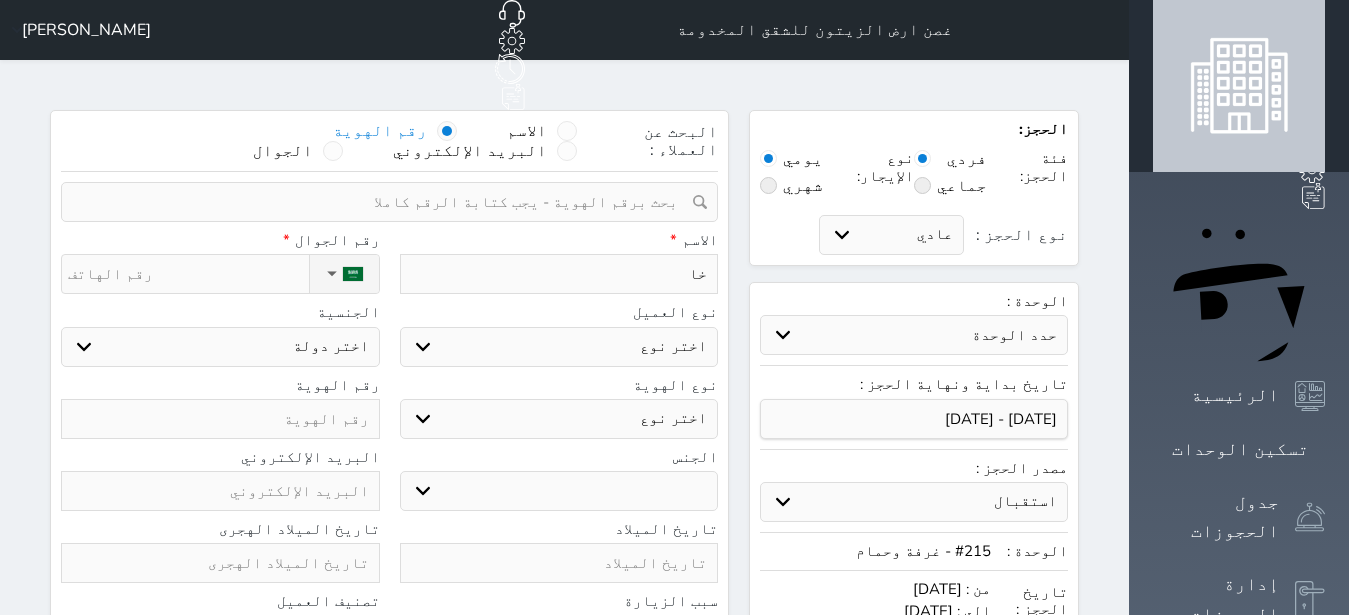type on "خال" 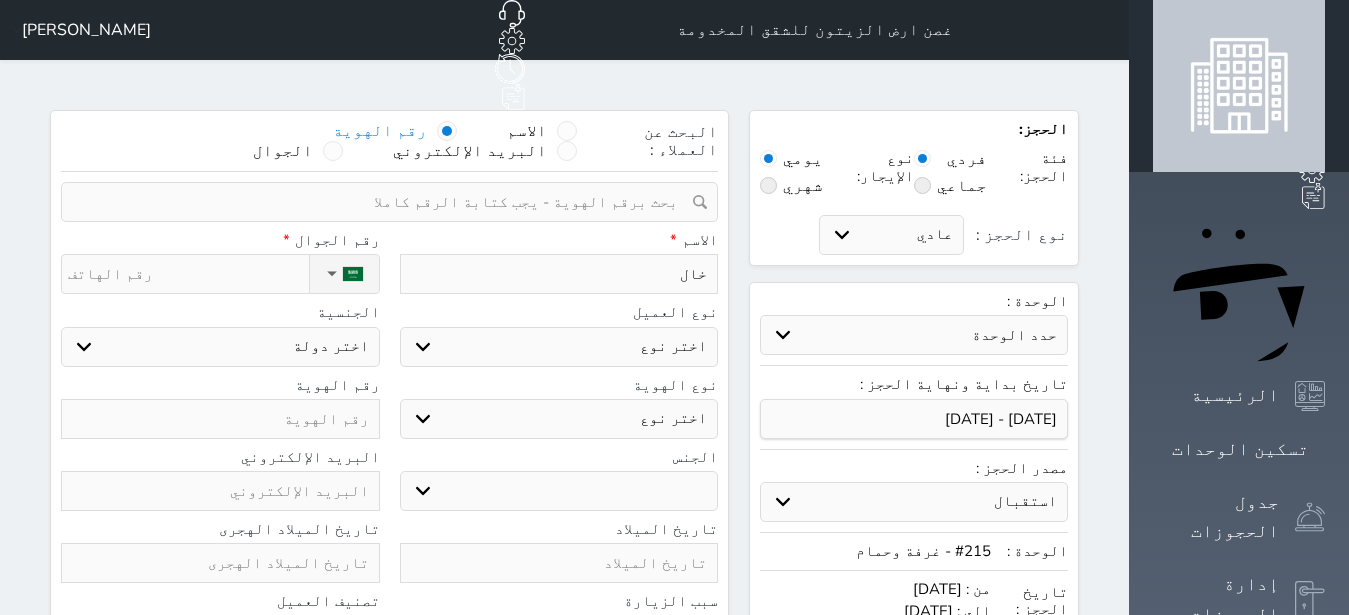 type on "[PERSON_NAME]" 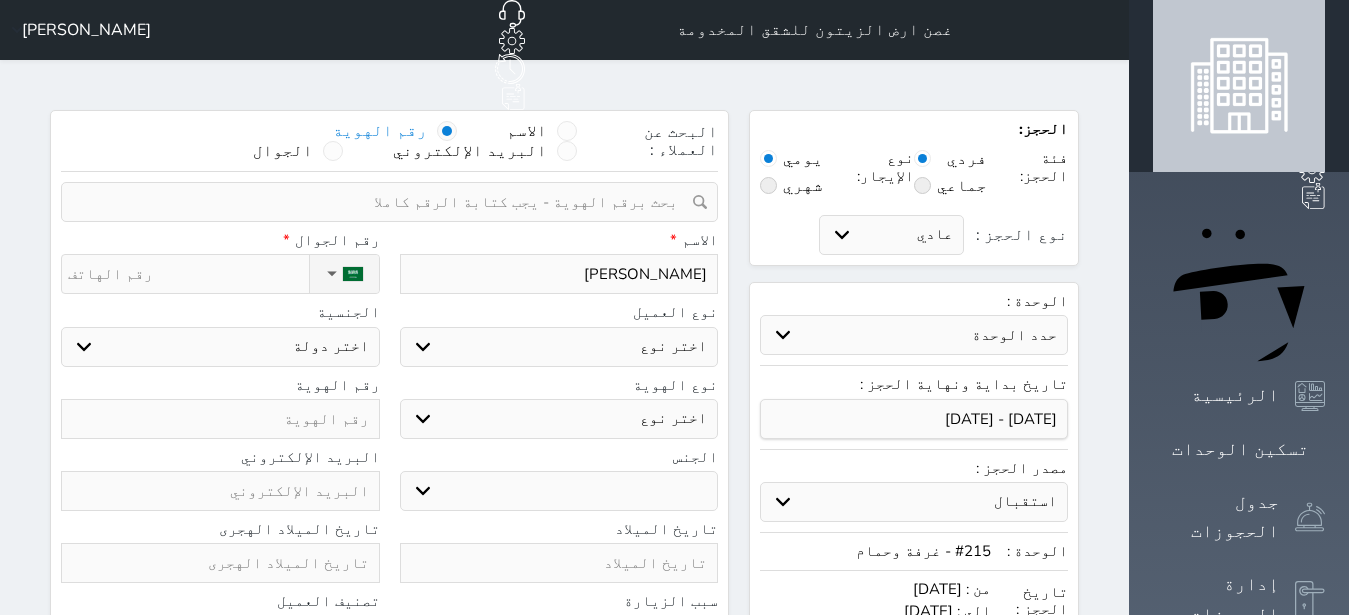 type on "[PERSON_NAME]" 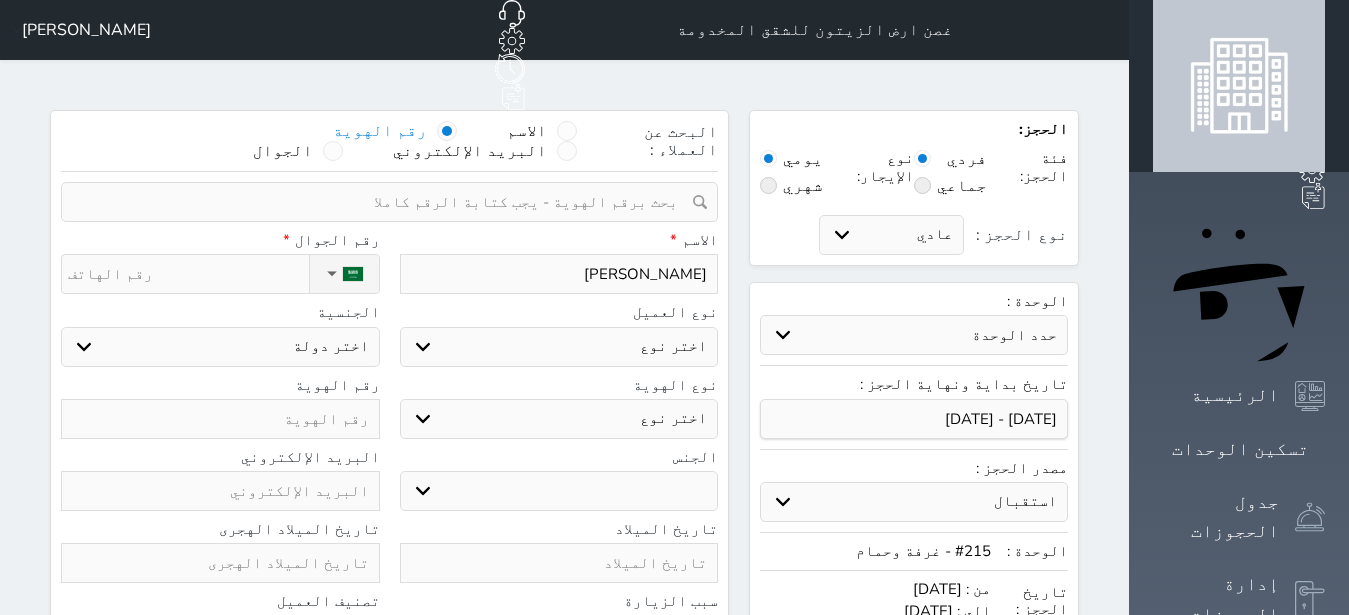 click on "اختر نوع   مواطن مواطن خليجي زائر مقيم" at bounding box center (559, 347) 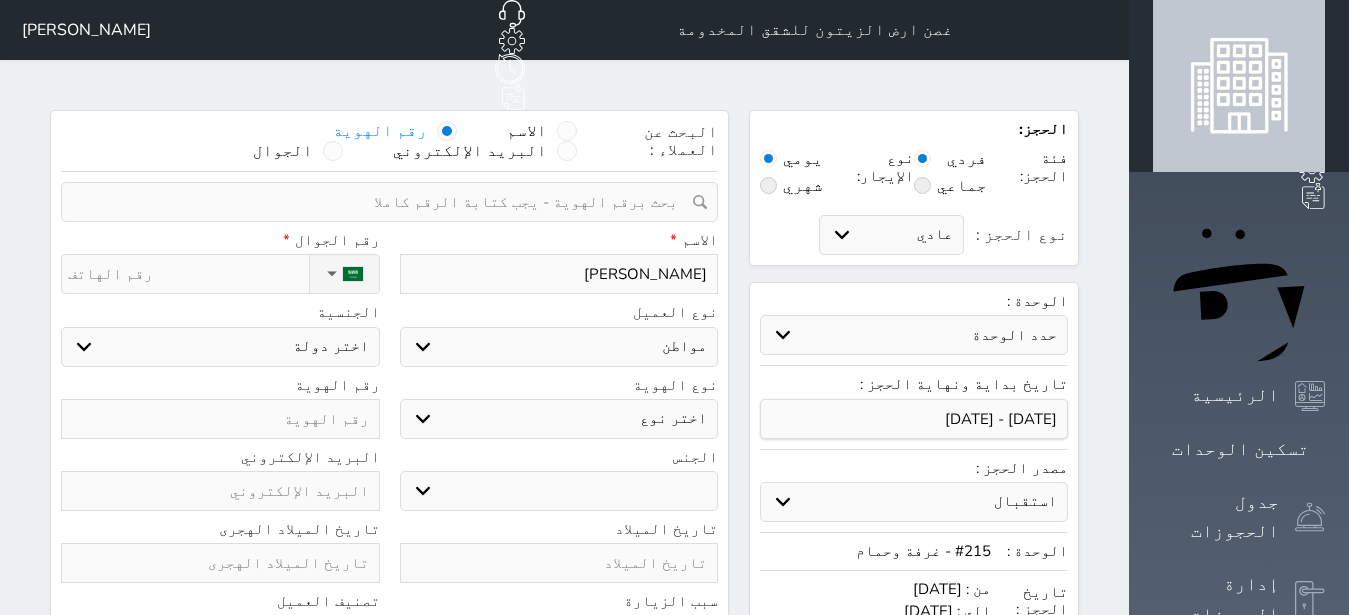 click on "مواطن" at bounding box center [0, 0] 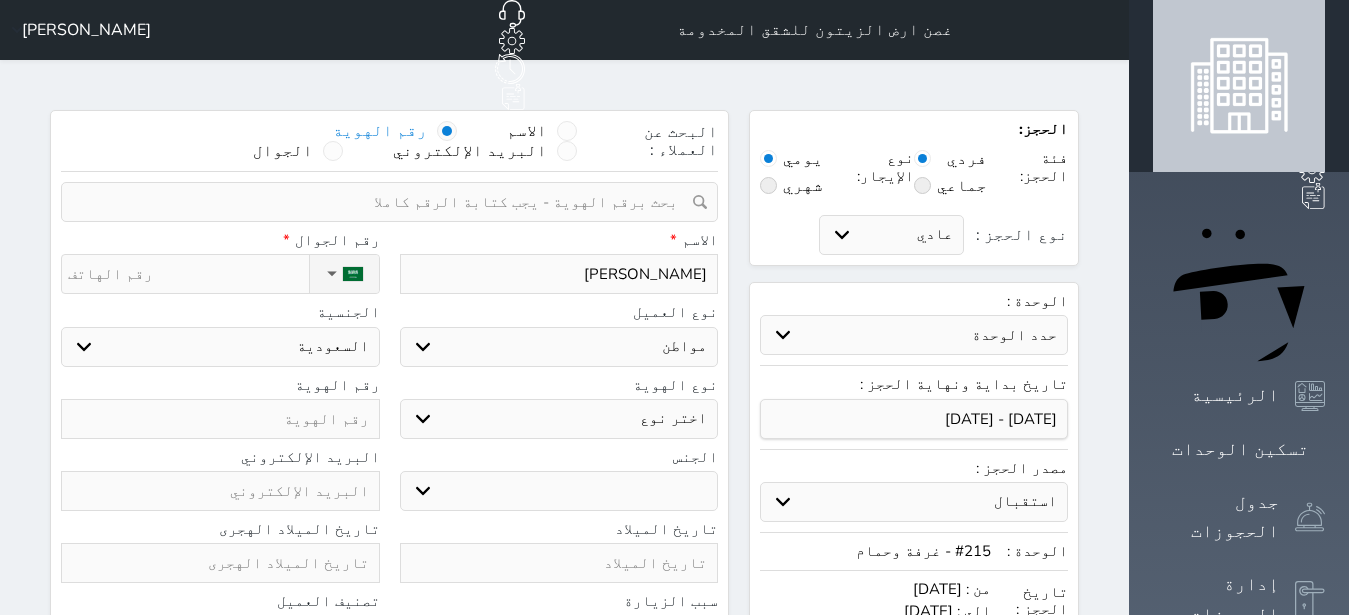 click on "اختر نوع   هوية وطنية هوية عائلية جواز السفر" at bounding box center (559, 419) 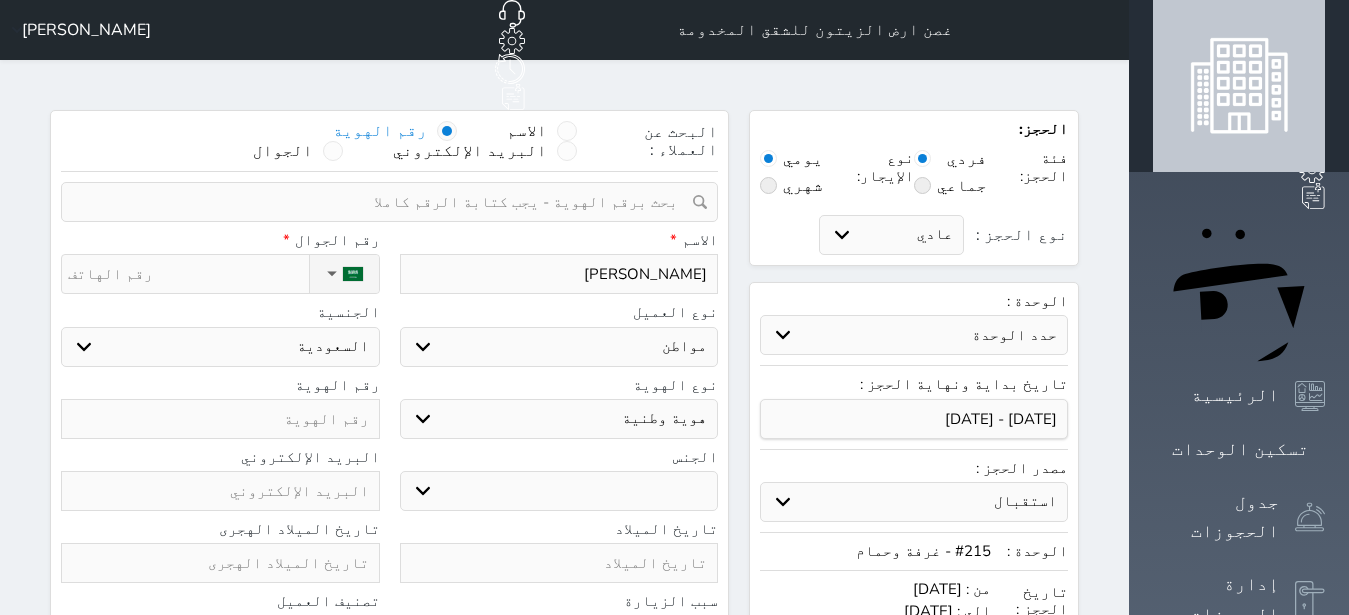 click on "هوية وطنية" at bounding box center [0, 0] 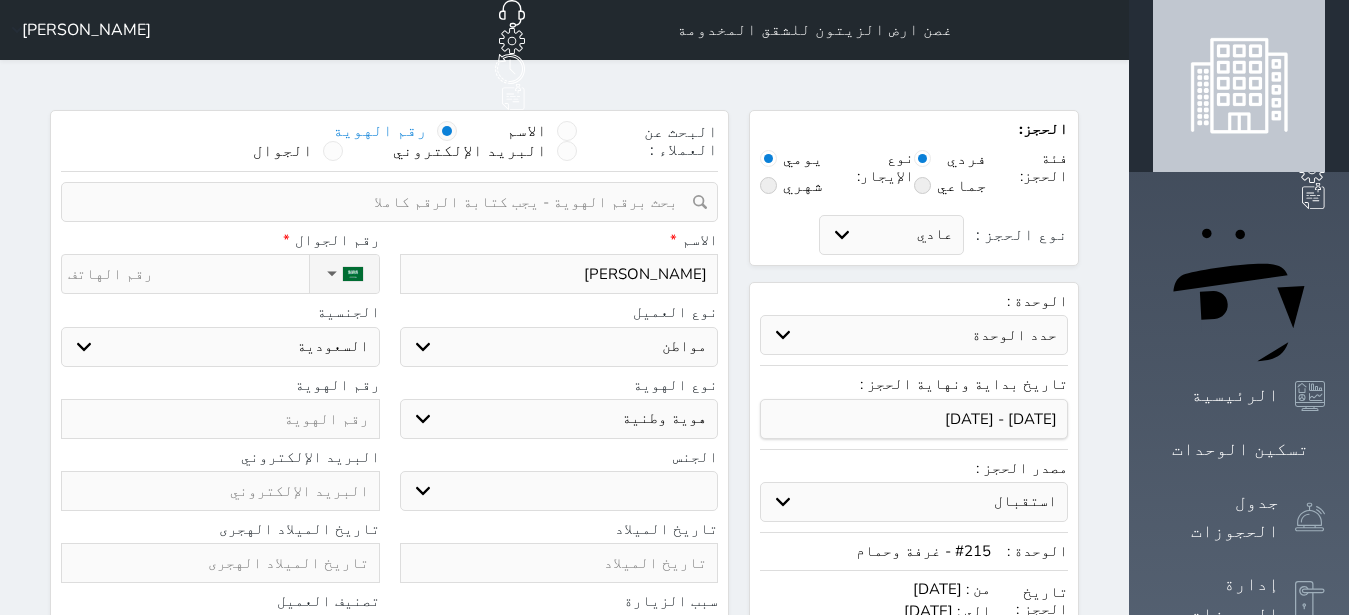 click on "ذكر   انثى" at bounding box center [559, 491] 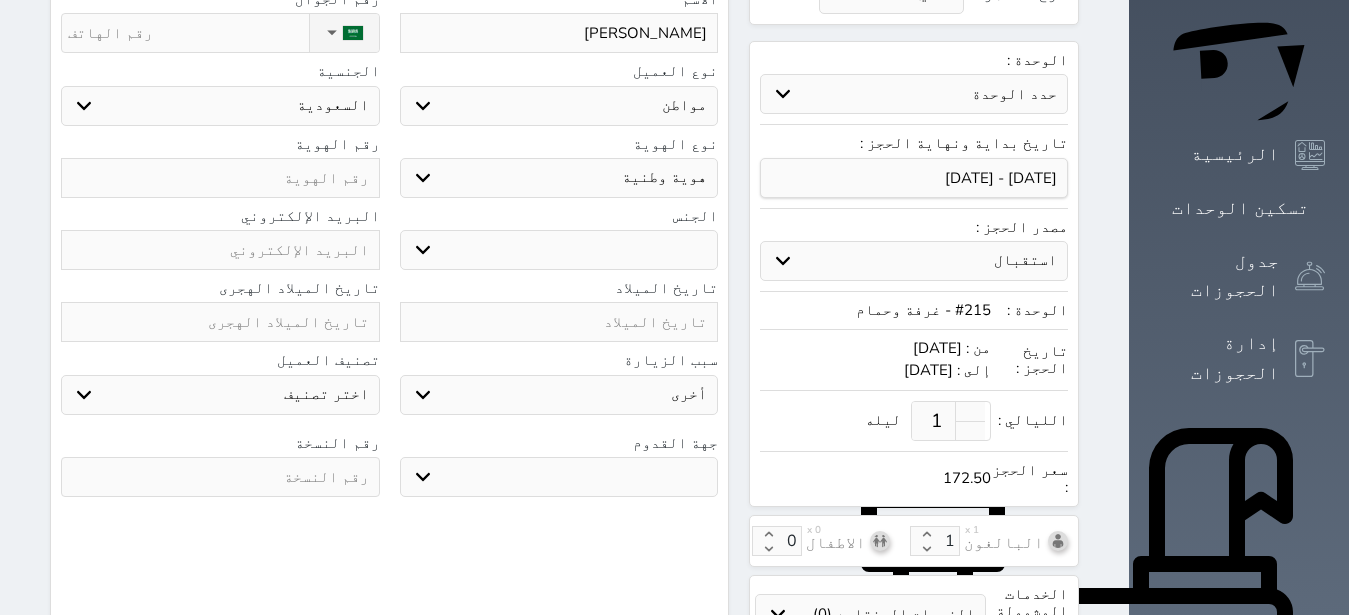 scroll, scrollTop: 252, scrollLeft: 0, axis: vertical 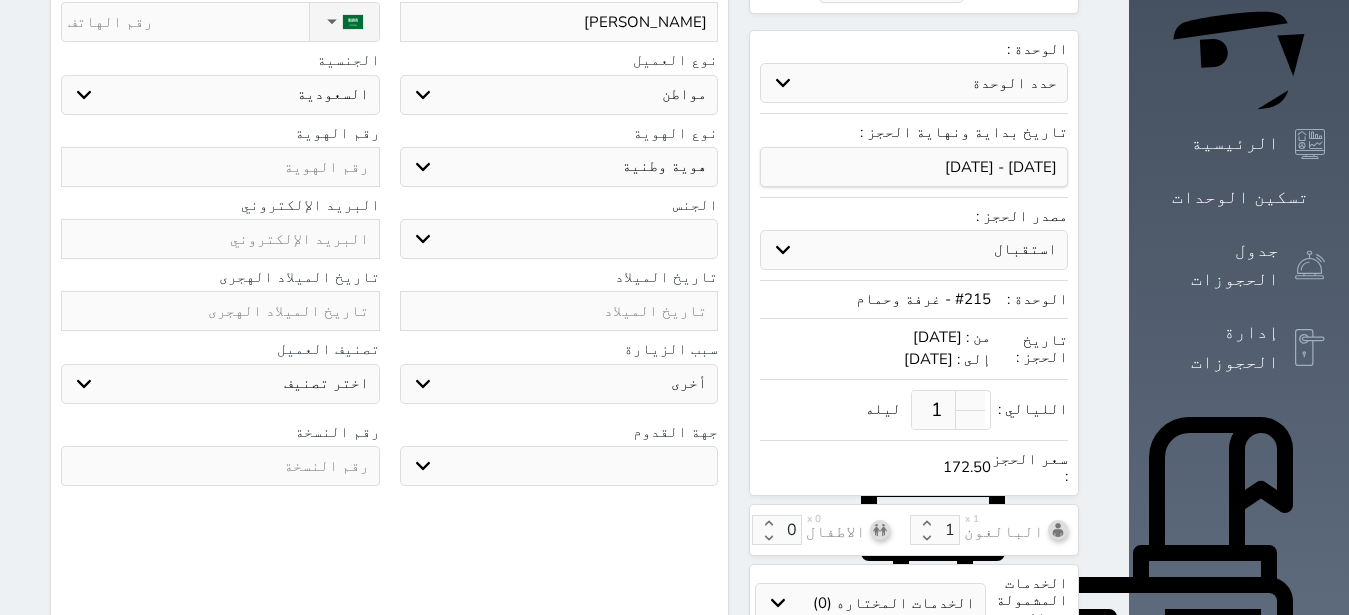 click on "جو بحر ارض" at bounding box center [559, 466] 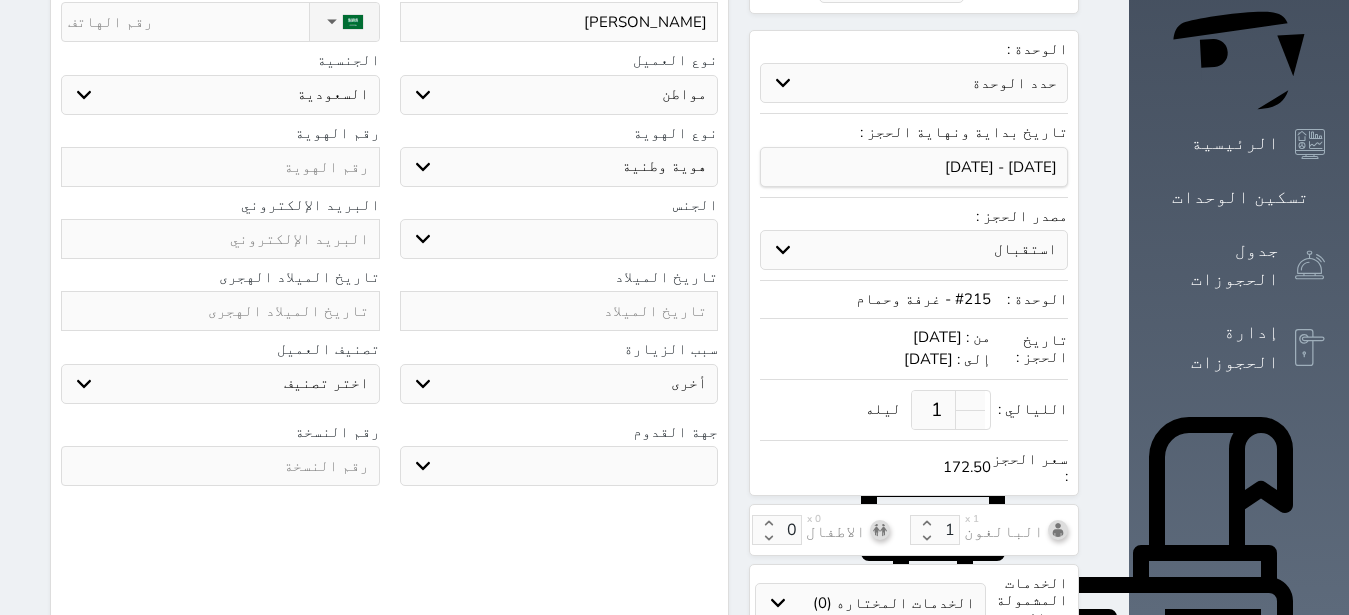 select on "9" 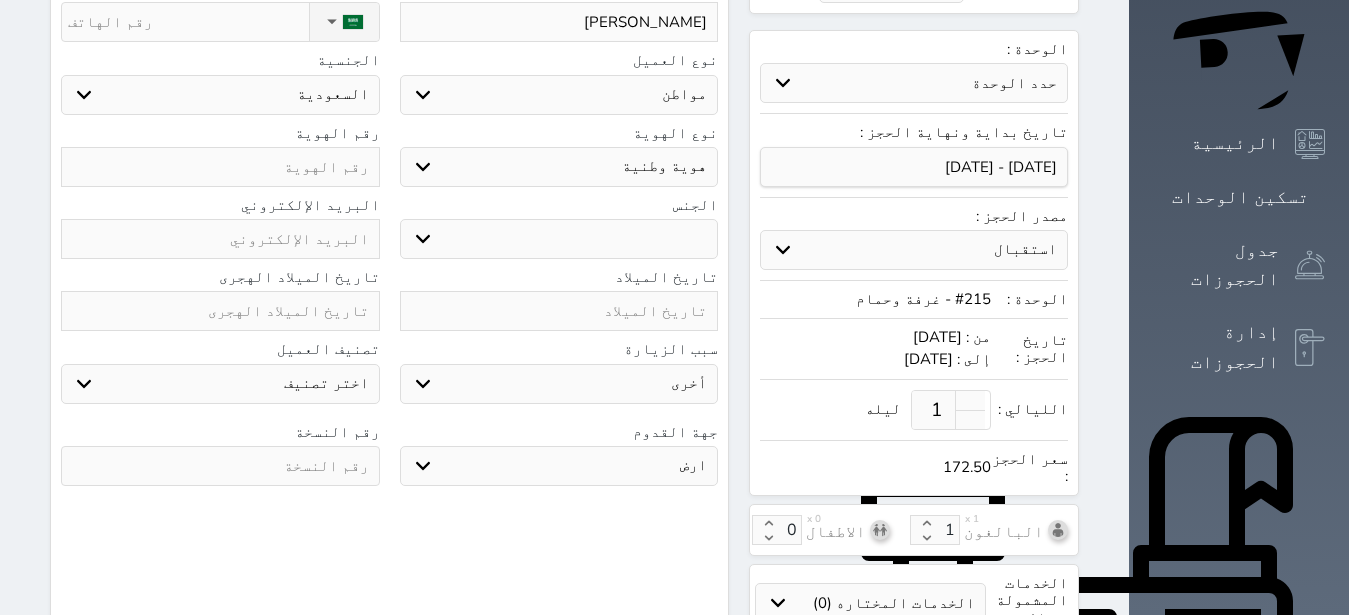click on "ارض" at bounding box center (0, 0) 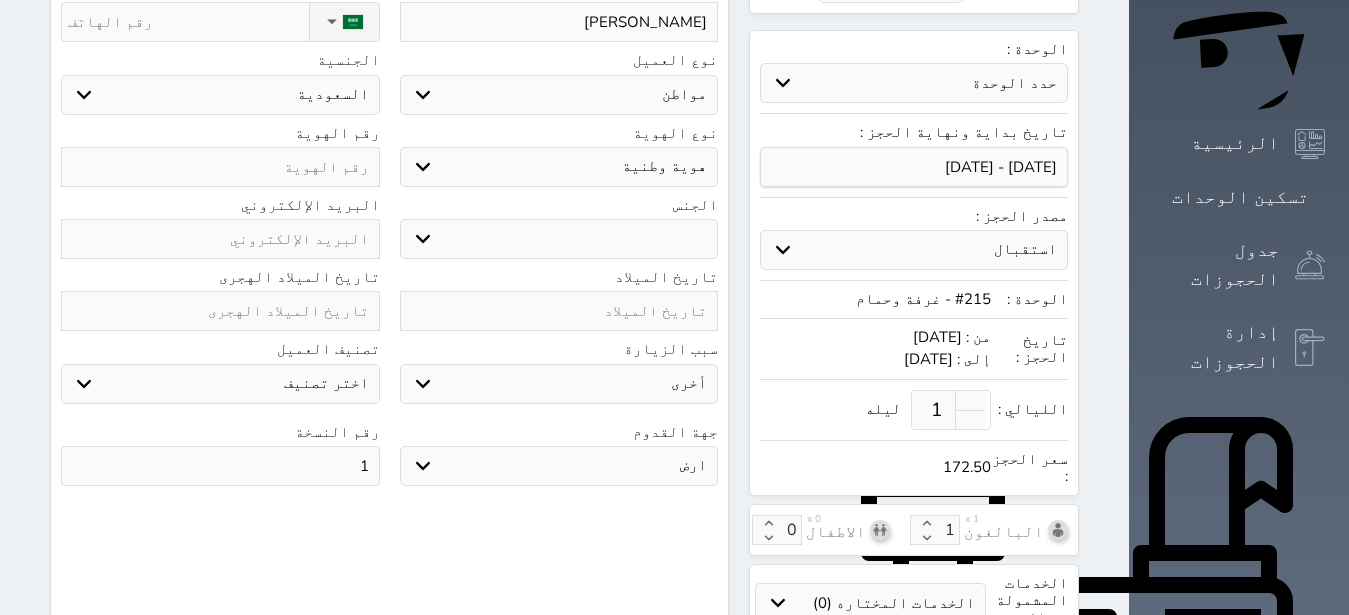 type on "1" 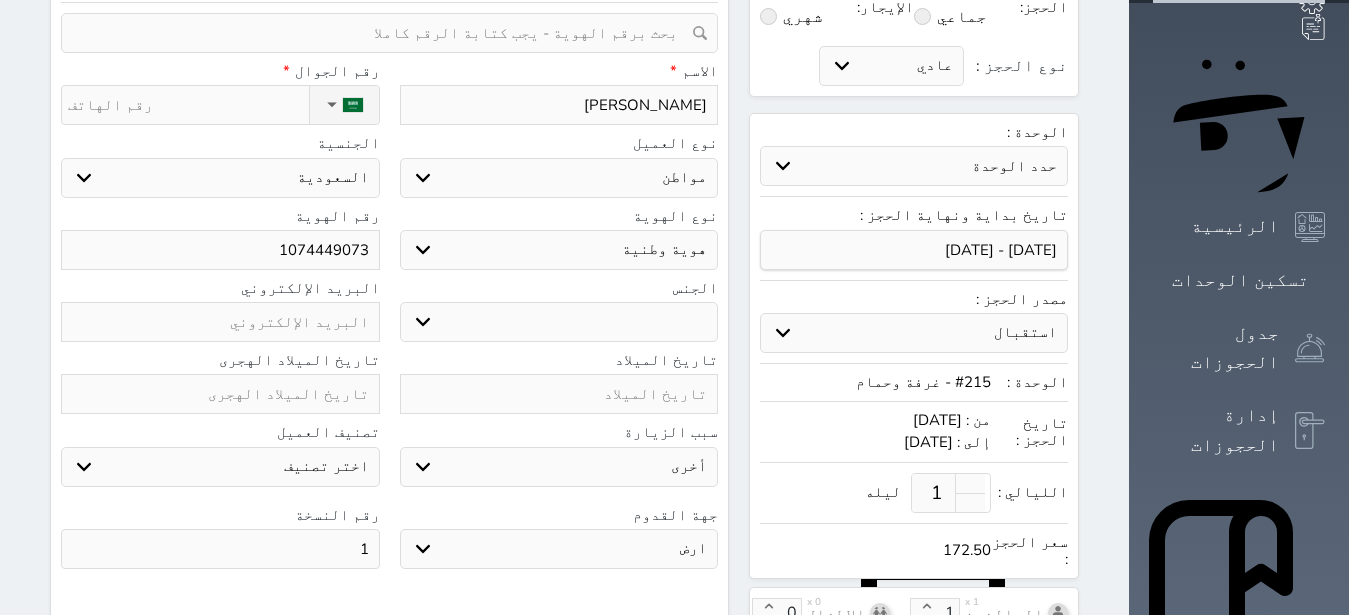 scroll, scrollTop: 126, scrollLeft: 0, axis: vertical 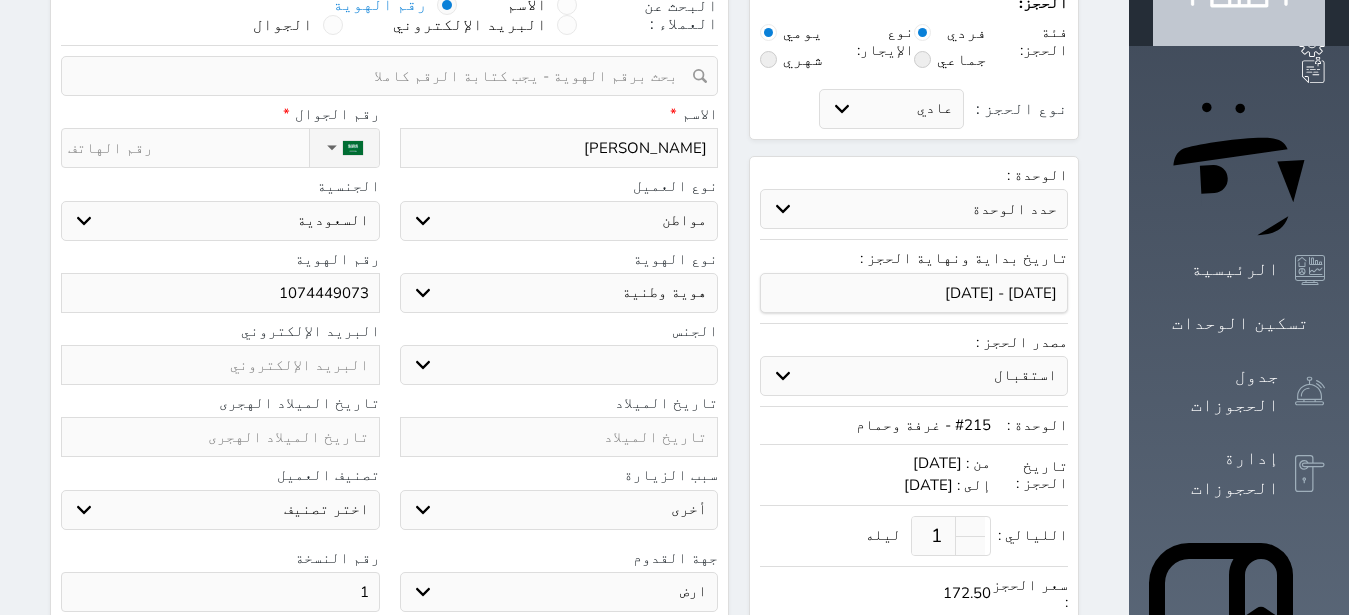 type on "1074449073" 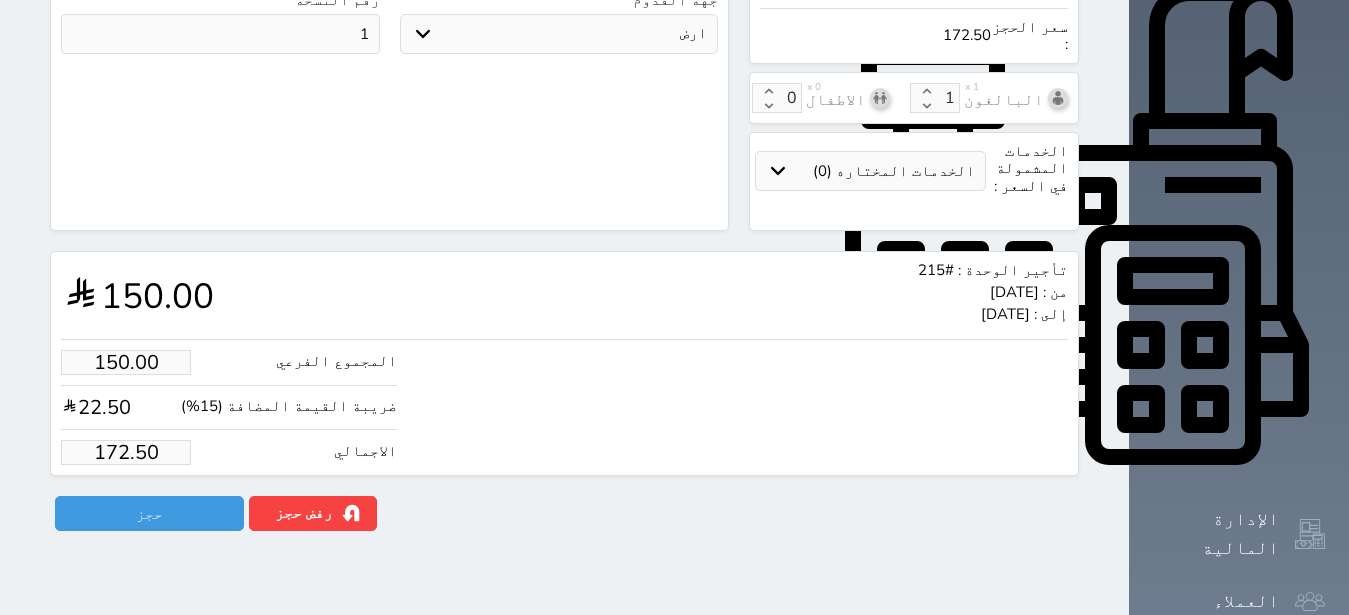 scroll, scrollTop: 694, scrollLeft: 0, axis: vertical 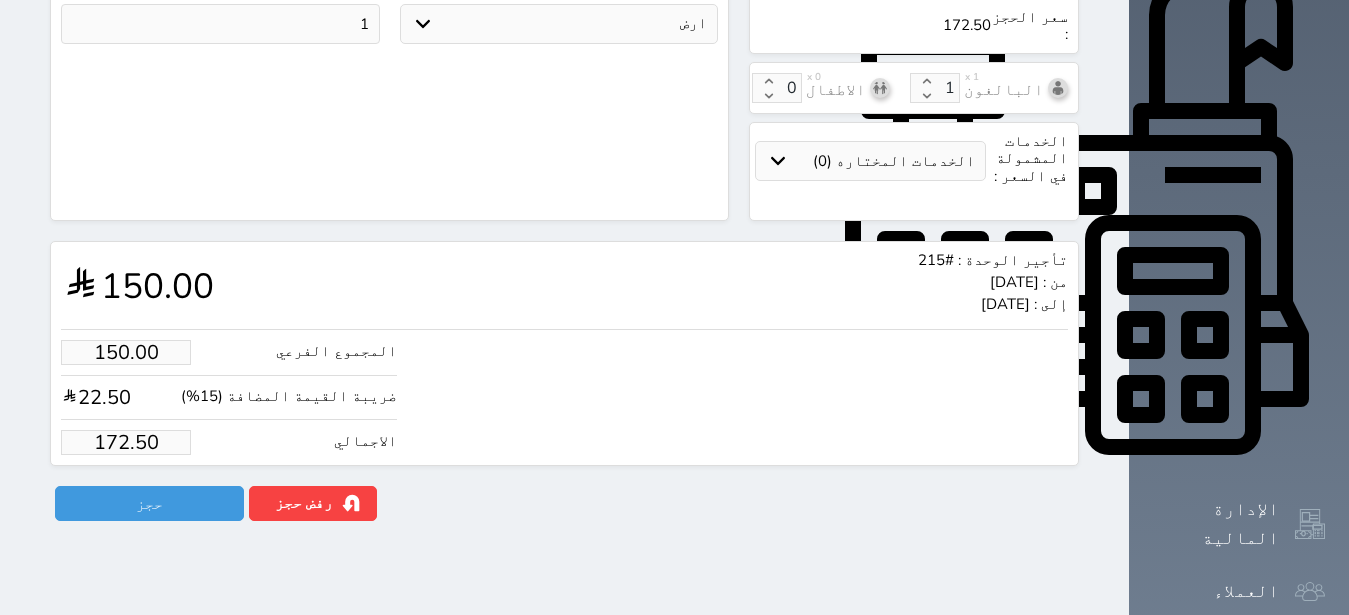 type on "[PHONE_NUMBER]" 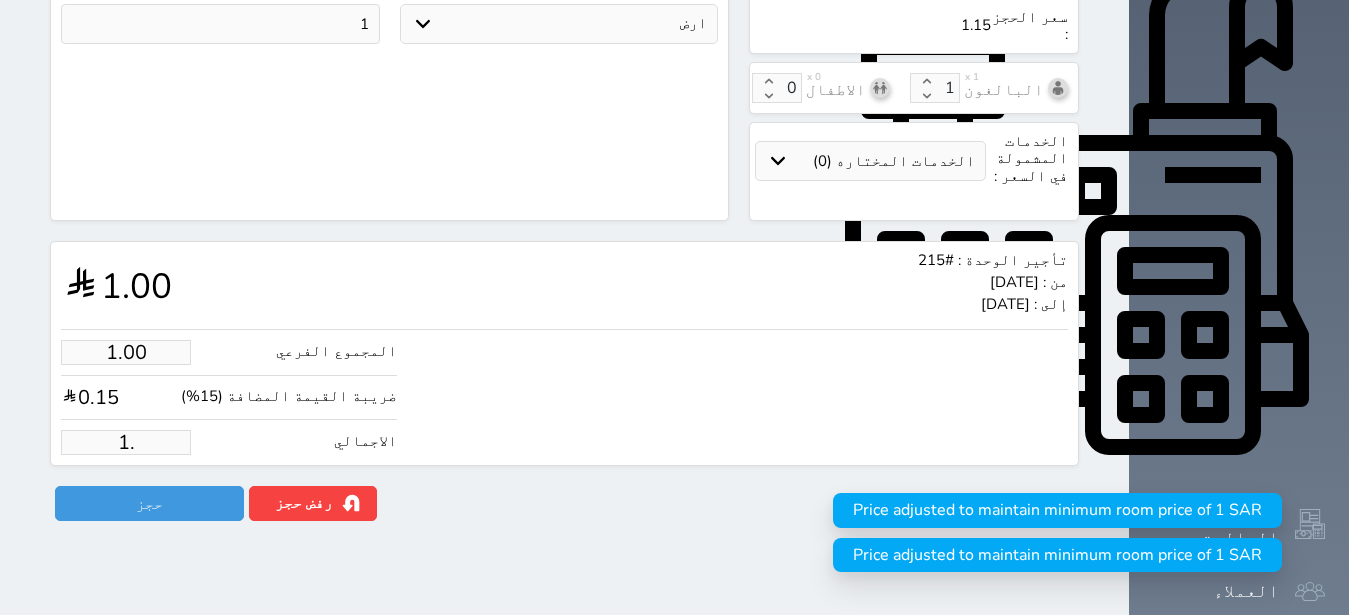 type on "1" 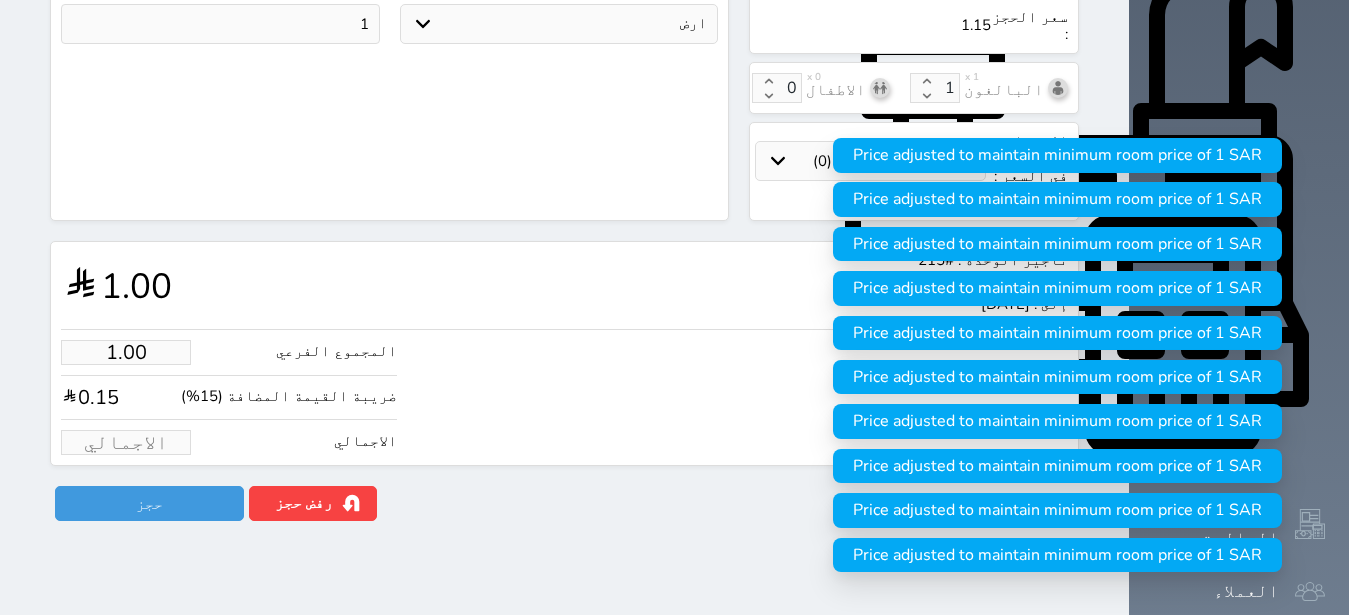 type on "1" 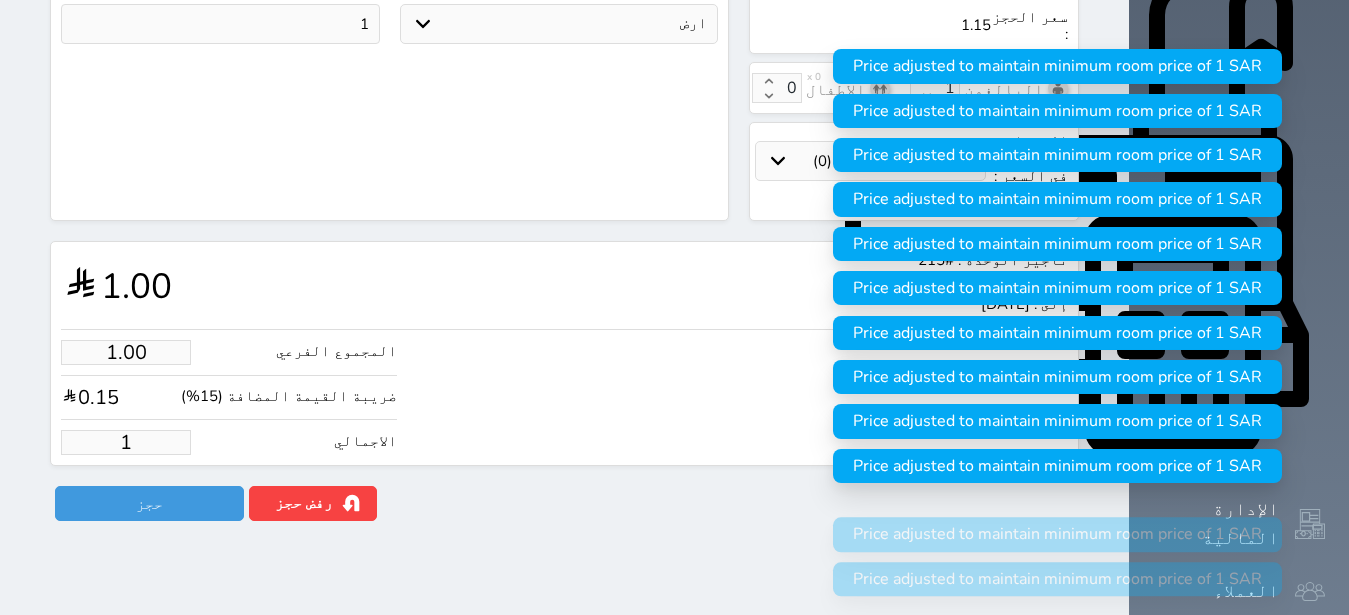 type on "13.04" 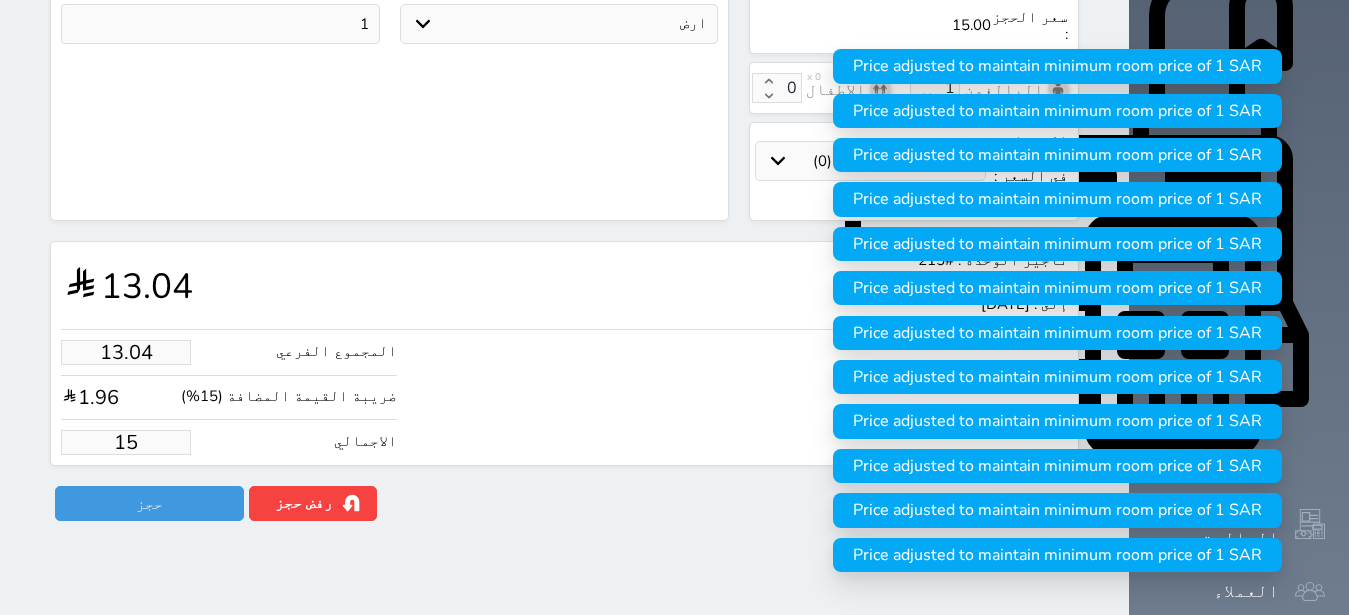 type on "130.43" 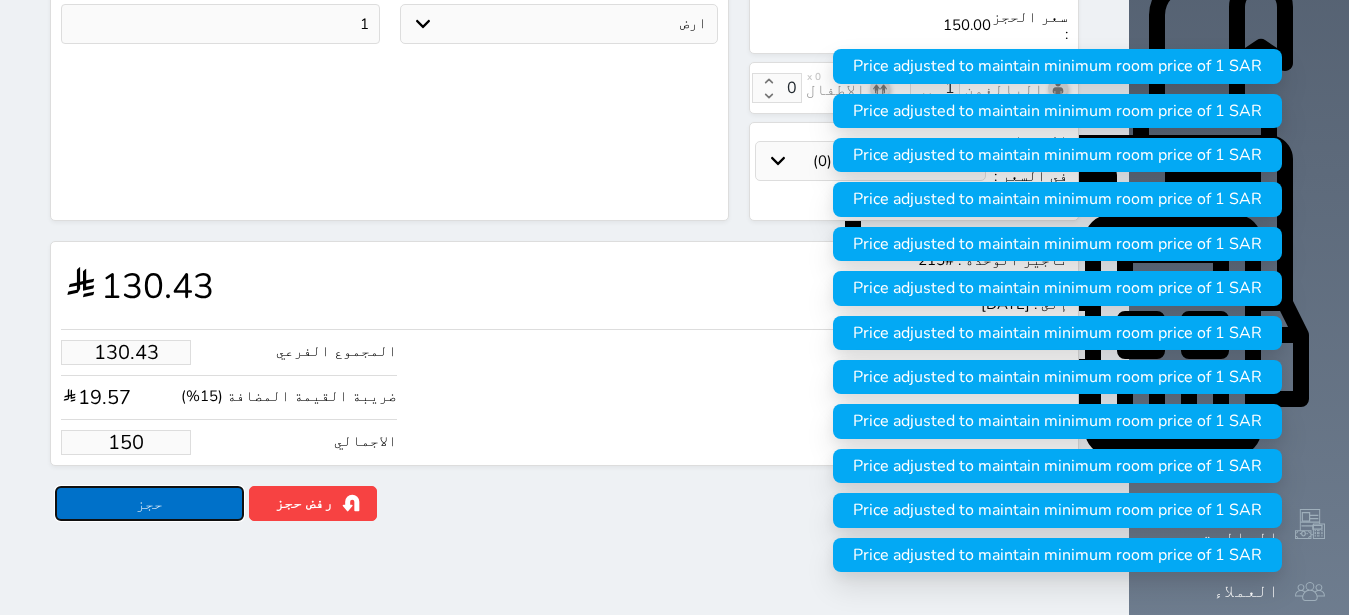type on "150.00" 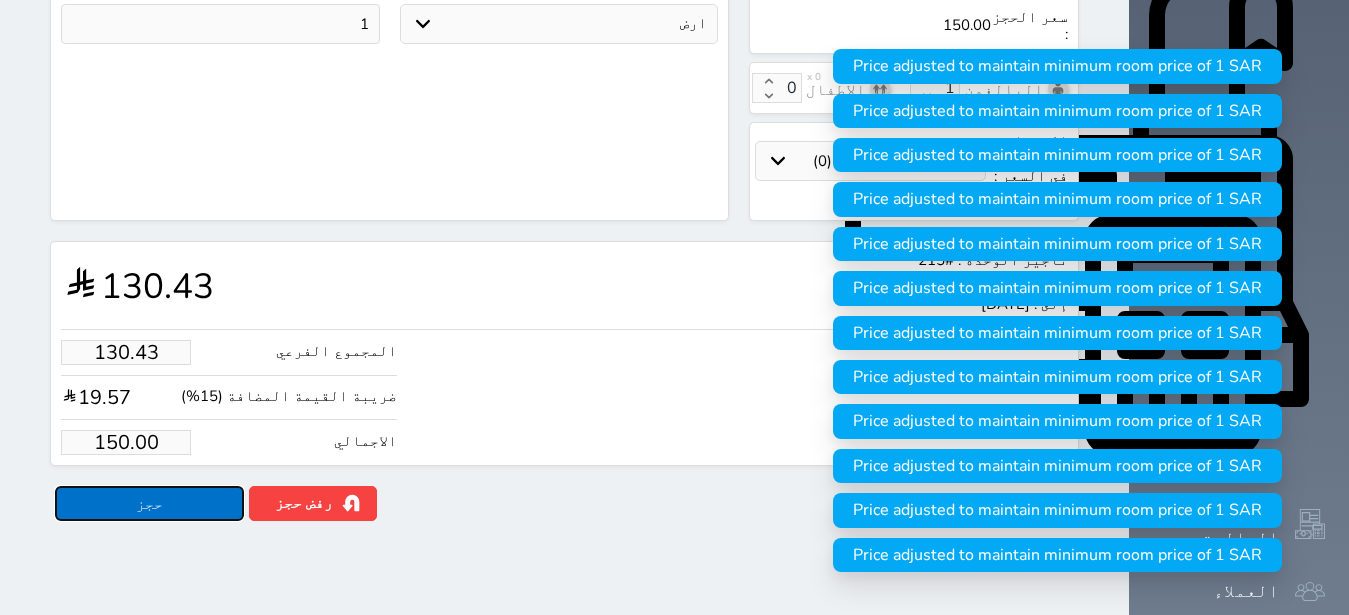 click on "حجز" at bounding box center [149, 503] 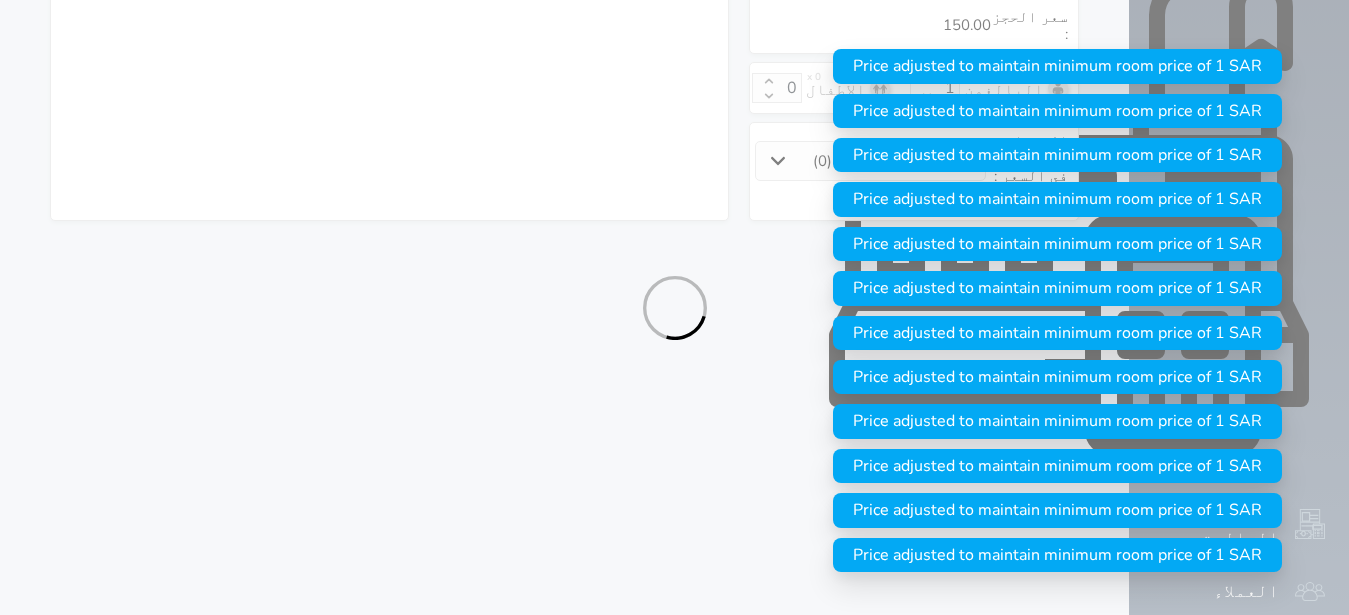 select on "1" 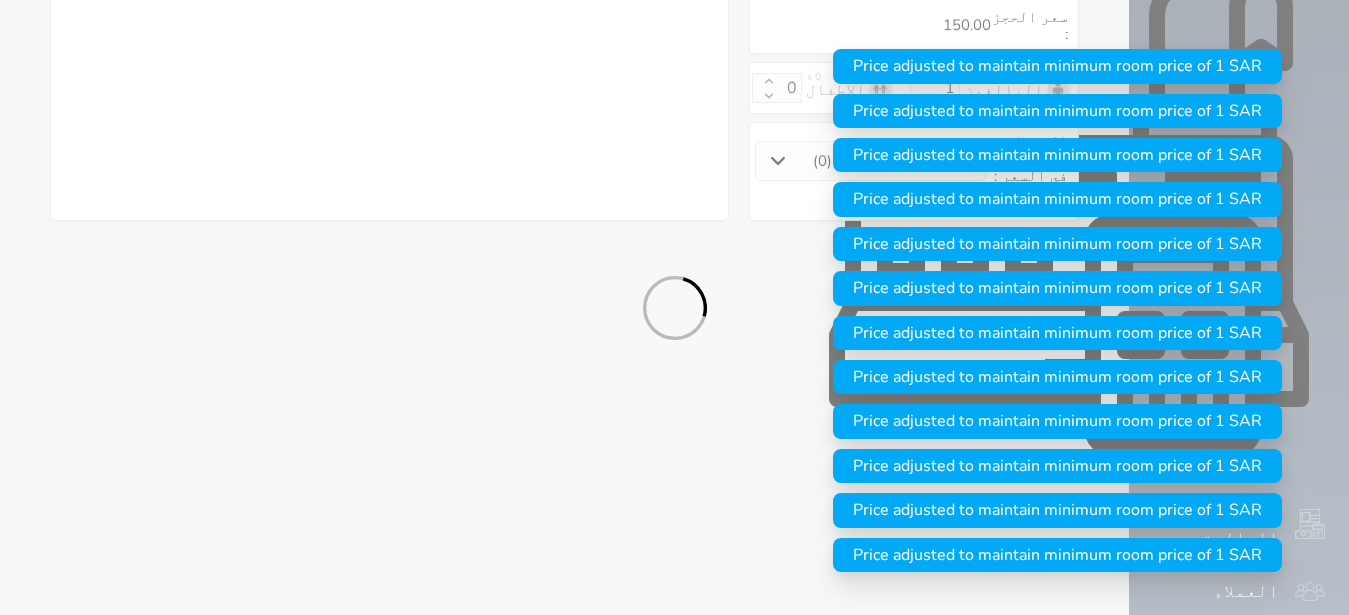 select on "113" 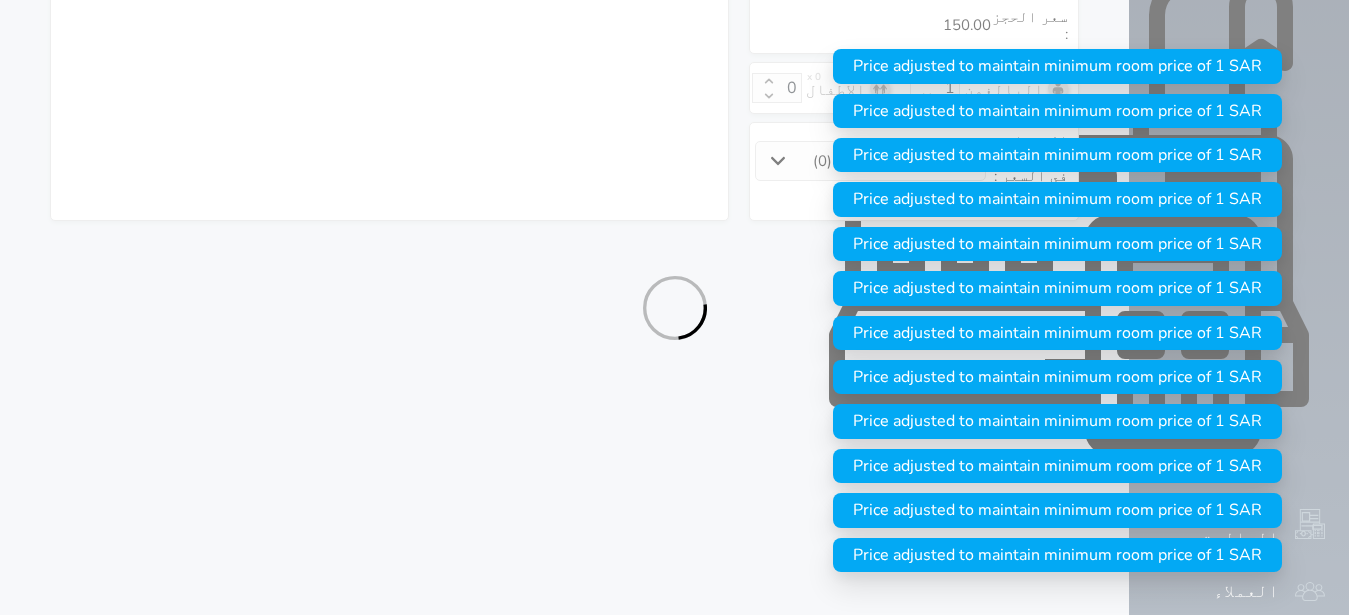 select on "1" 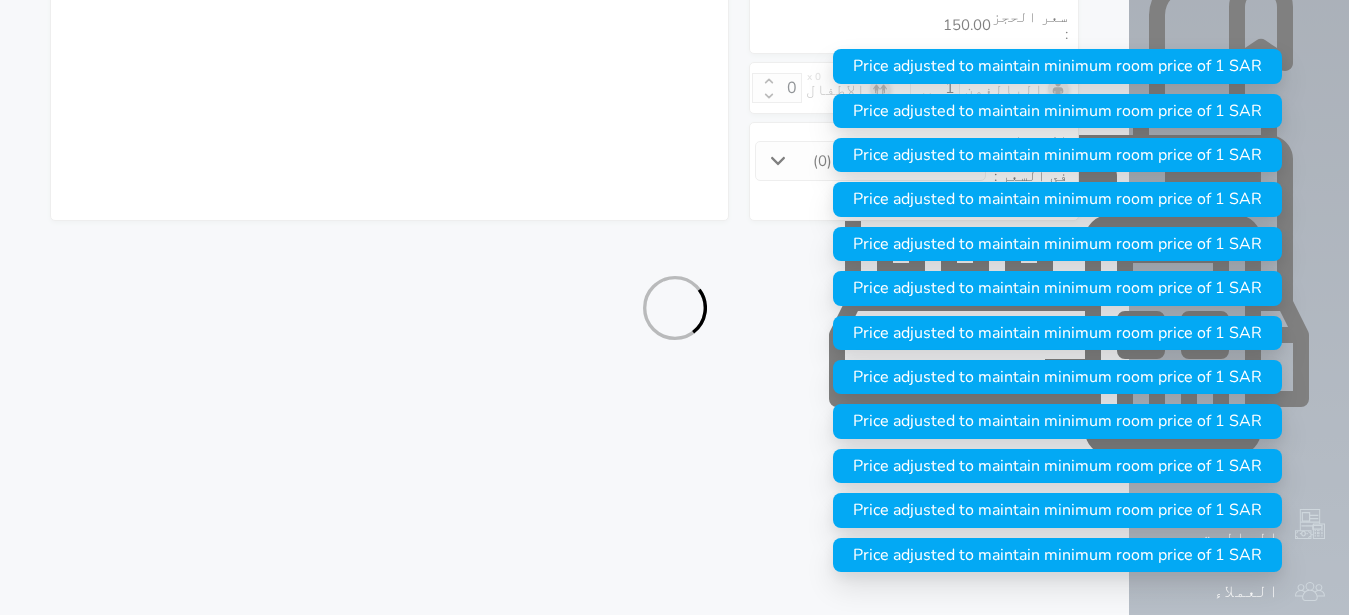 select on "7" 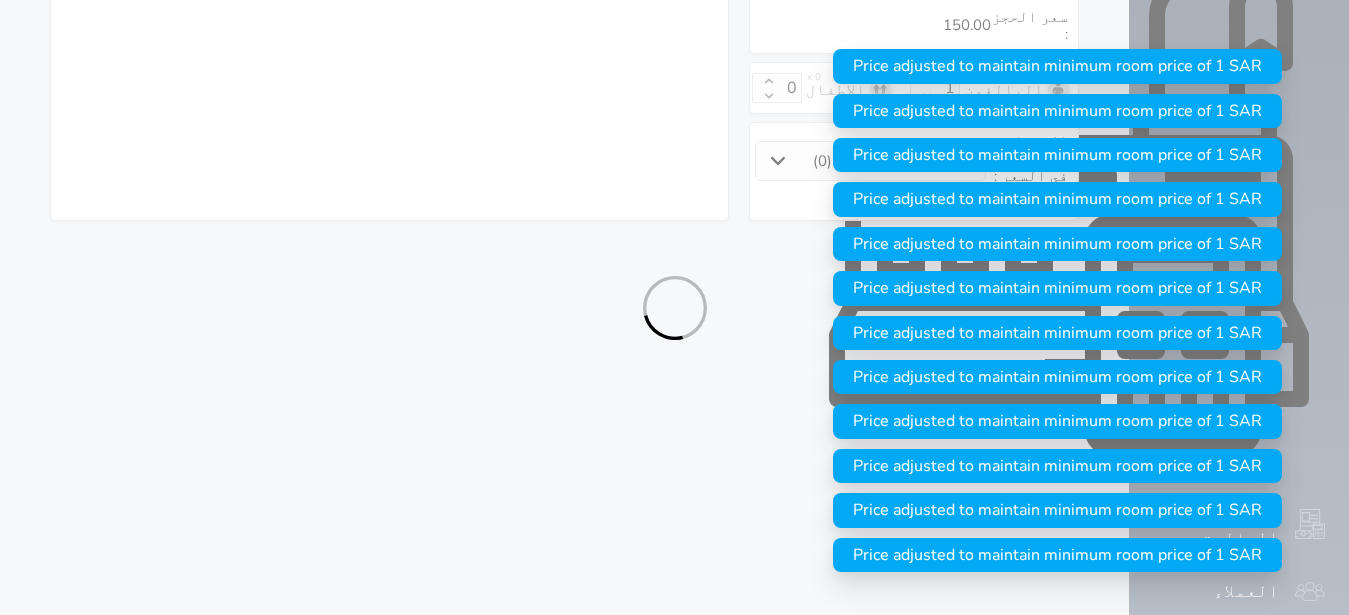 select on "9" 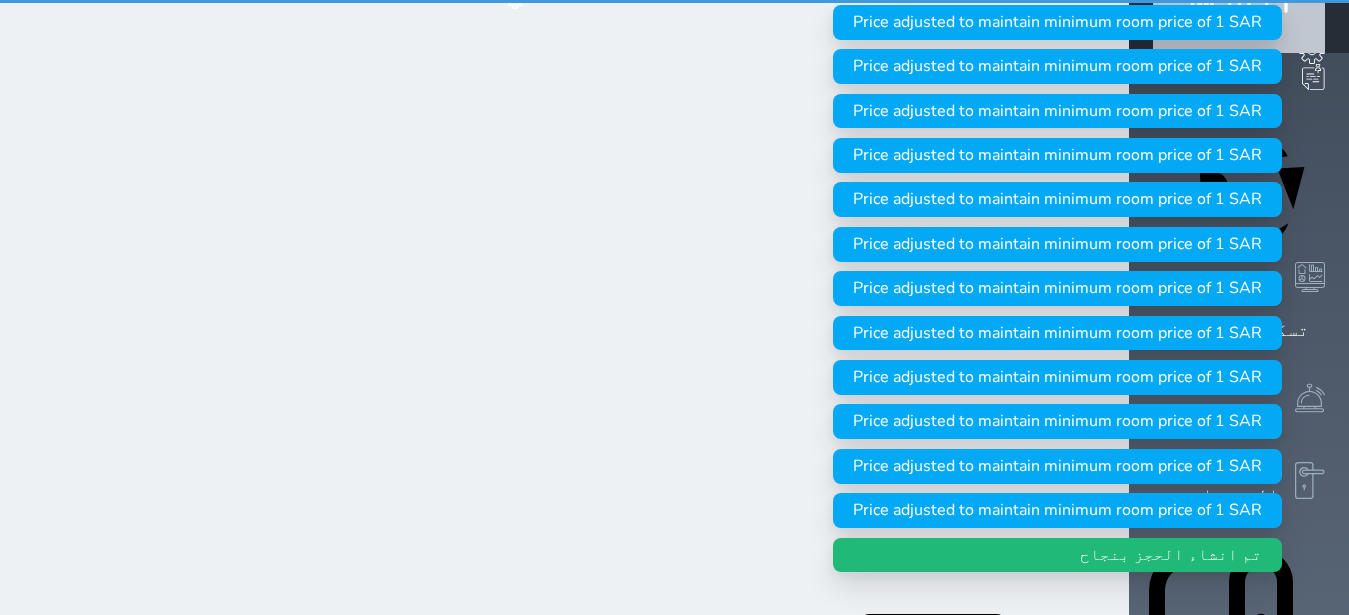 scroll, scrollTop: 0, scrollLeft: 0, axis: both 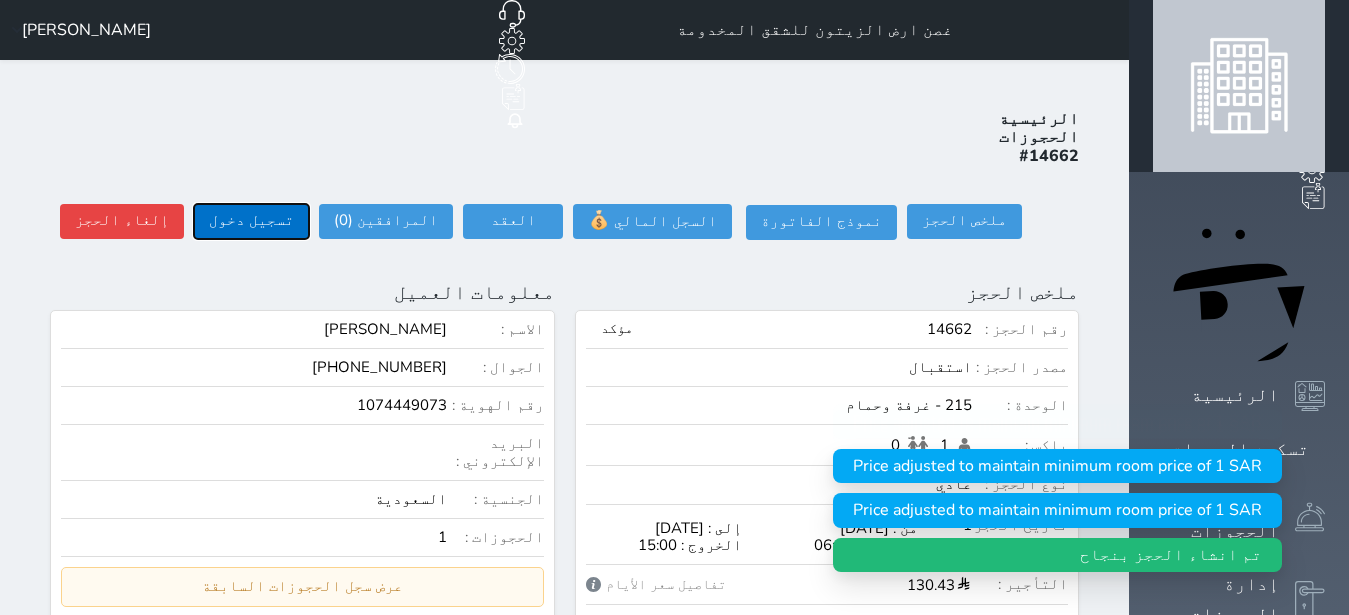 click on "تسجيل دخول" at bounding box center (251, 221) 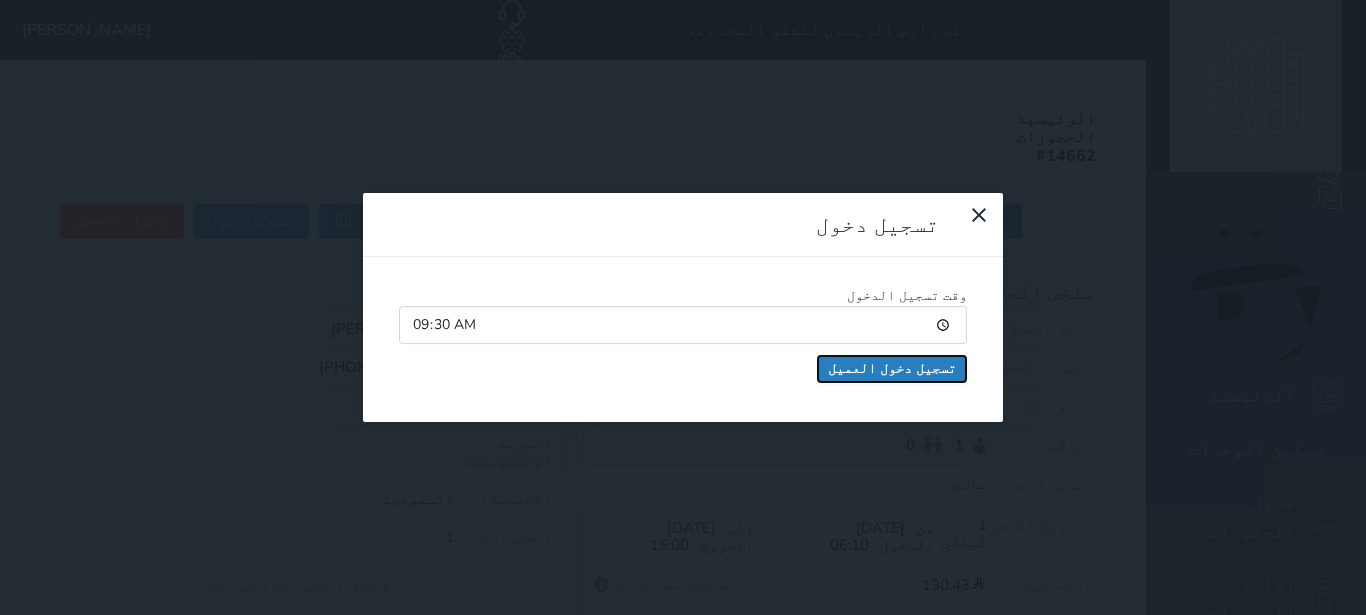 click on "تسجيل دخول العميل" at bounding box center (892, 369) 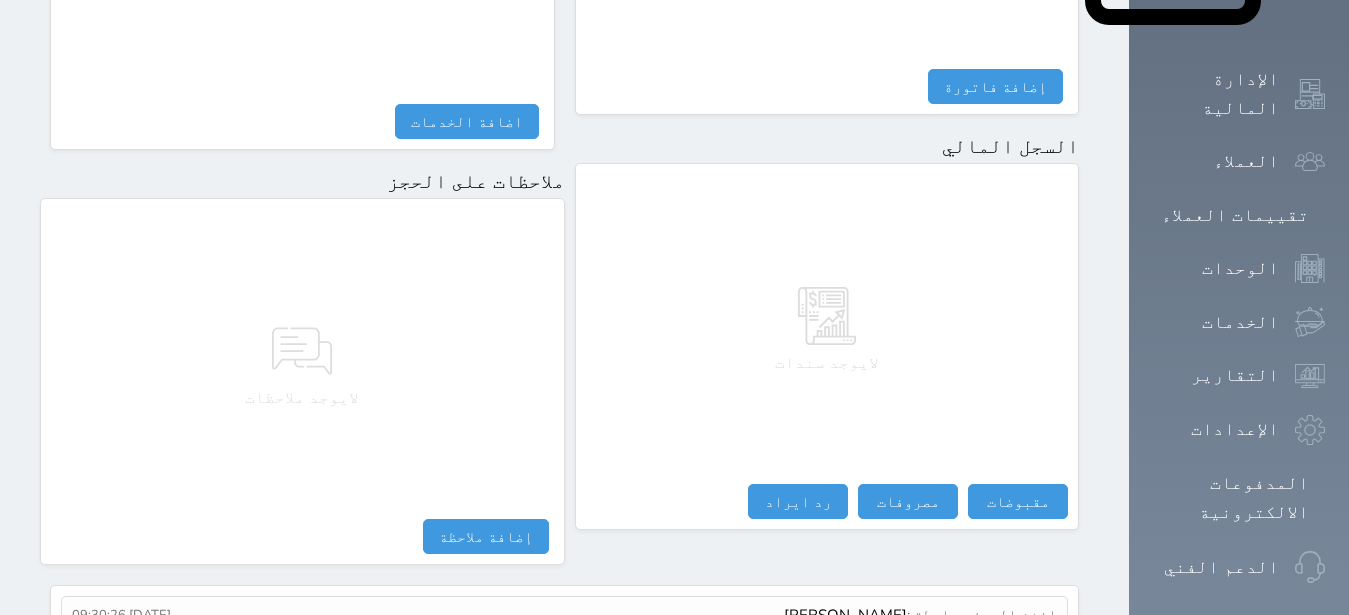 scroll, scrollTop: 1165, scrollLeft: 0, axis: vertical 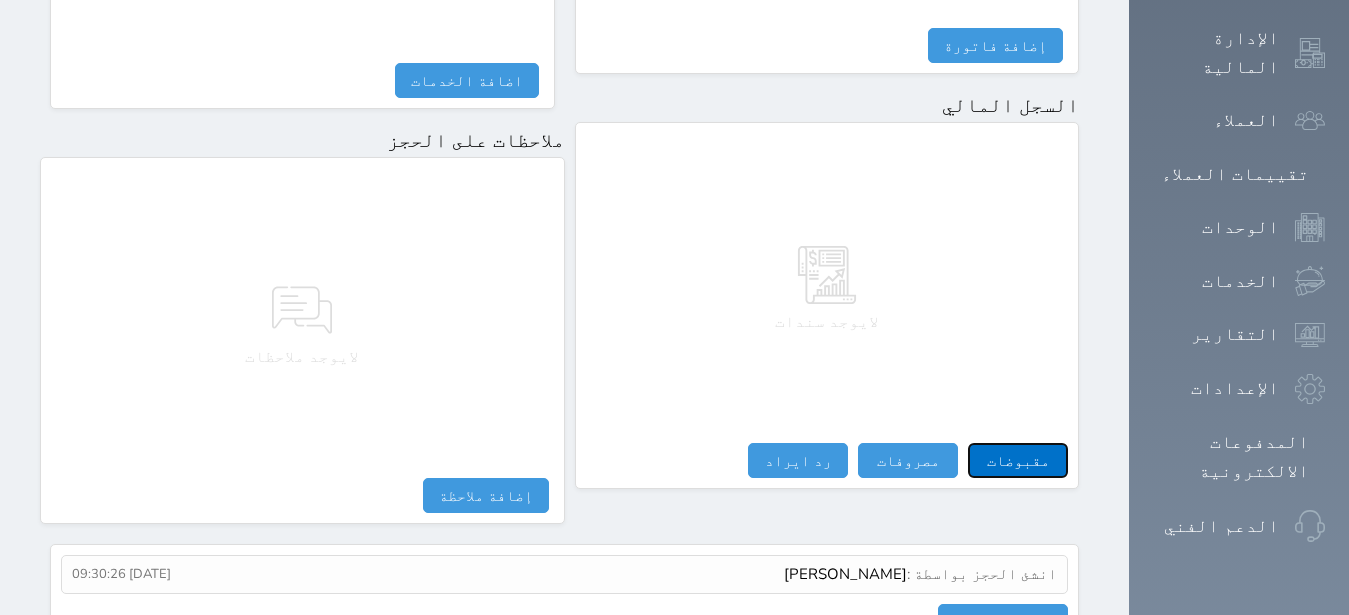 click on "مقبوضات" at bounding box center [1018, 460] 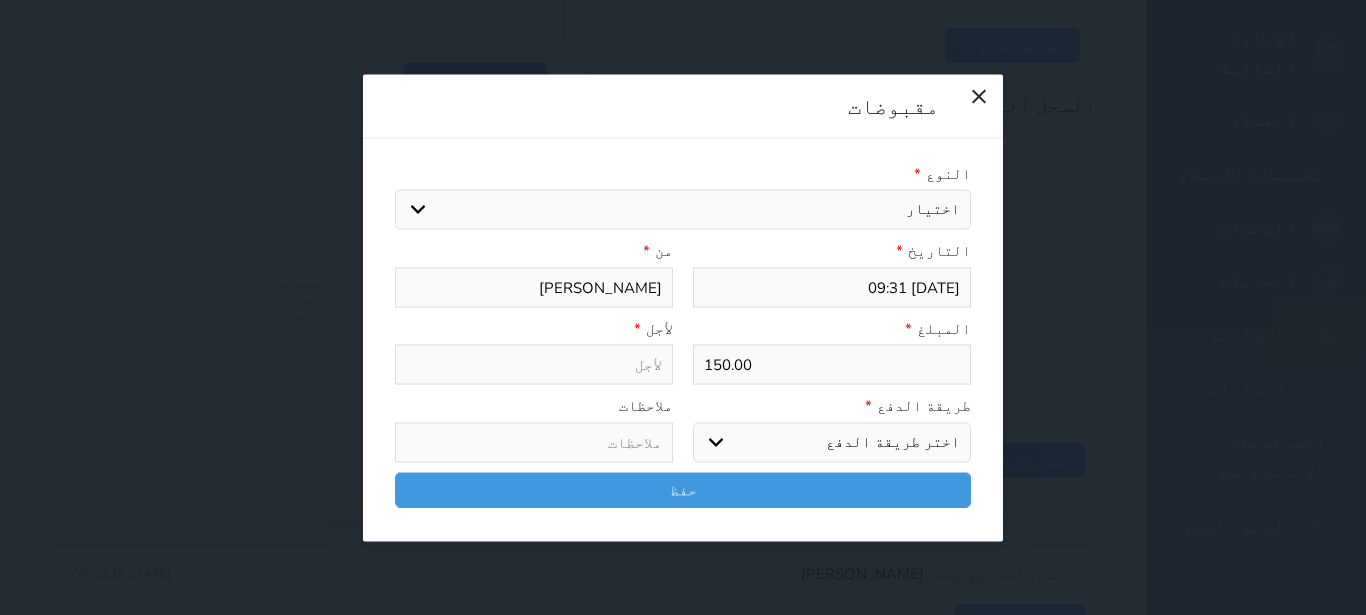 click on "اختيار   مقبوضات عامة قيمة إيجار فواتير تامين عربون لا ينطبق آخر مغسلة واي فاي - الإنترنت مواقف السيارات طعام الأغذية والمشروبات مشروبات المشروبات الباردة المشروبات الساخنة الإفطار غداء عشاء مخبز و كعك حمام سباحة الصالة الرياضية سبا و خدمات الجمال اختيار وإسقاط (خدمات النقل) ميني بار كابل - تلفزيون سرير إضافي تصفيف الشعر التسوق خدمات الجولات السياحية المنظمة خدمات الدليل السياحي" at bounding box center (683, 210) 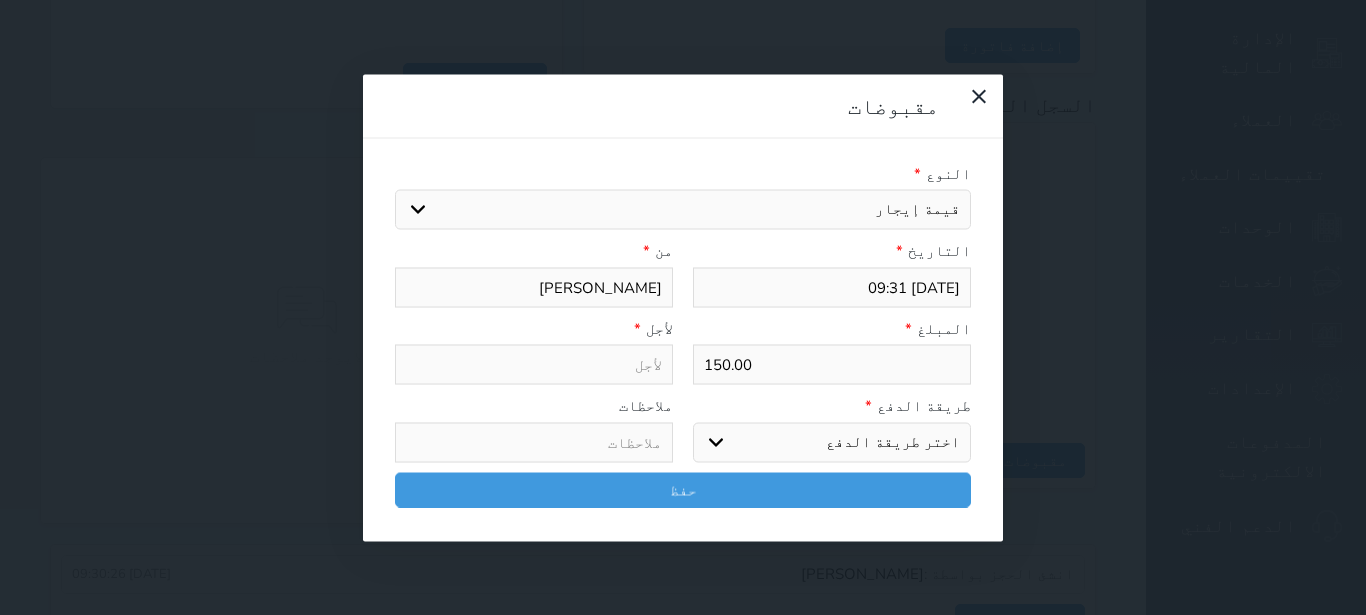 click on "قيمة إيجار" at bounding box center (0, 0) 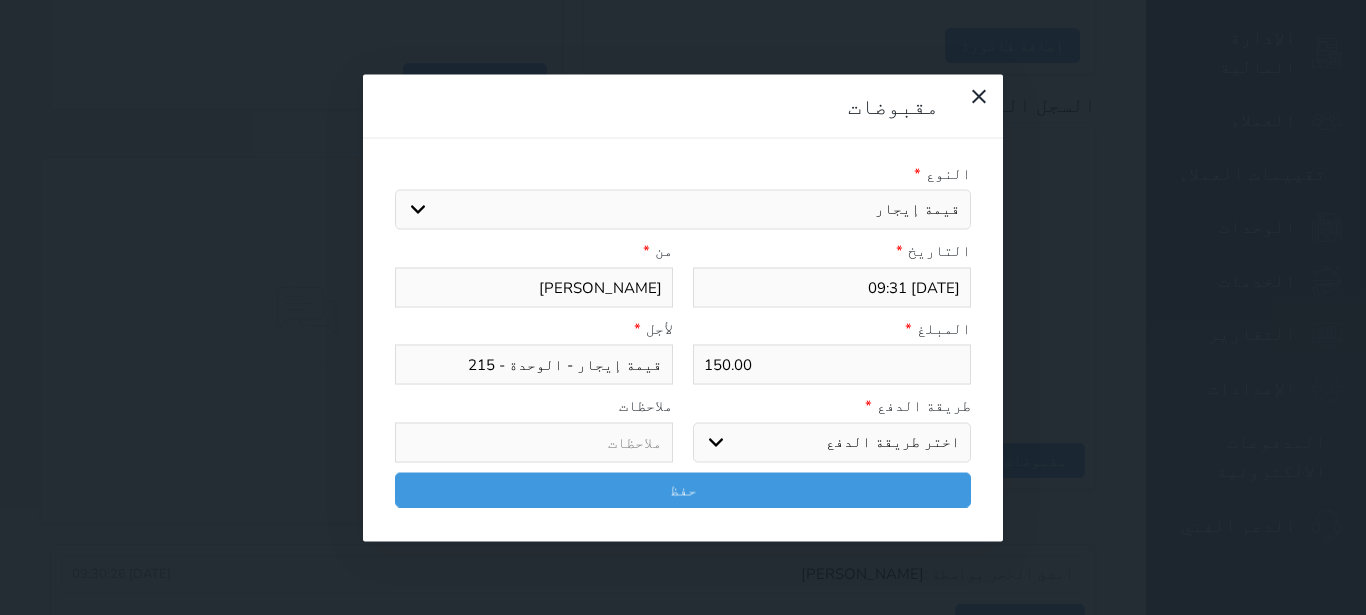 click on "اختر طريقة الدفع   دفع نقدى   تحويل بنكى   مدى   بطاقة ائتمان   آجل" at bounding box center [832, 442] 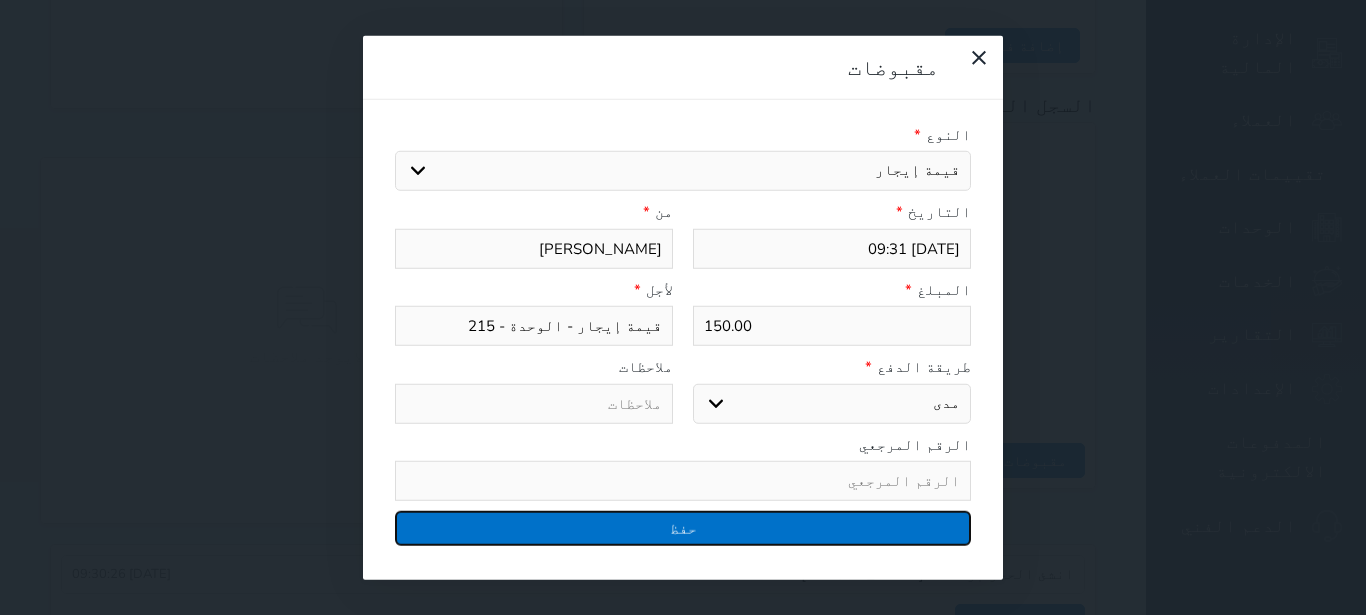click on "حفظ" at bounding box center (683, 528) 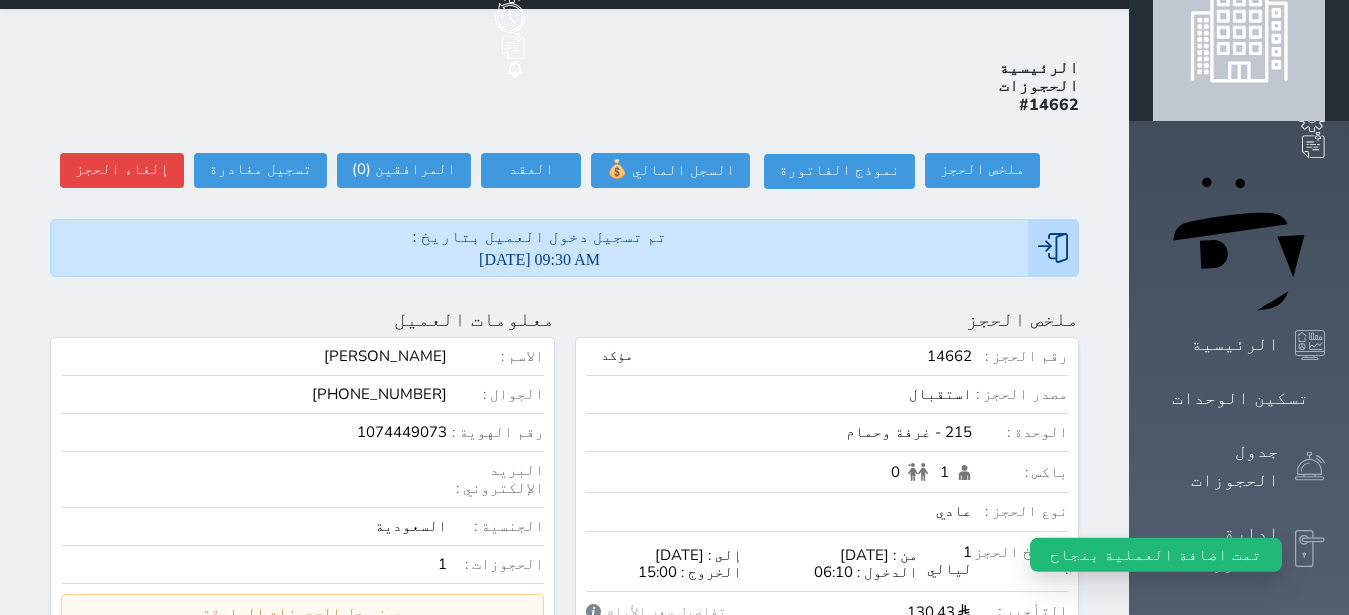scroll, scrollTop: 0, scrollLeft: 0, axis: both 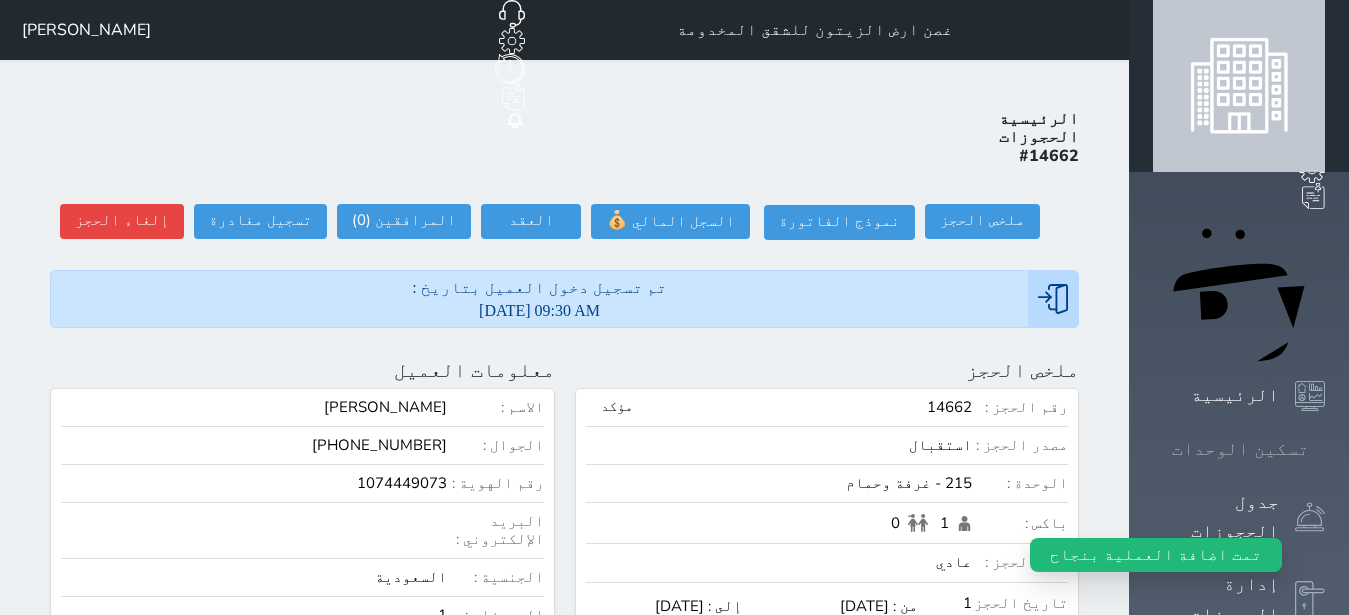 click 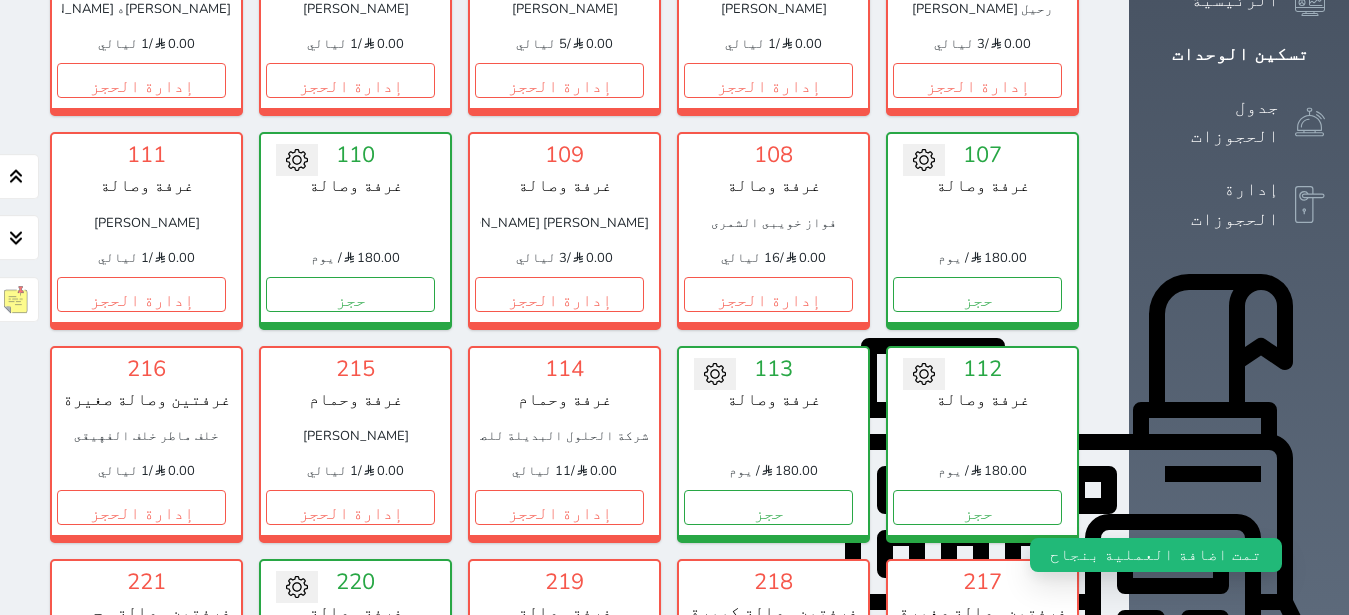 scroll, scrollTop: 317, scrollLeft: 0, axis: vertical 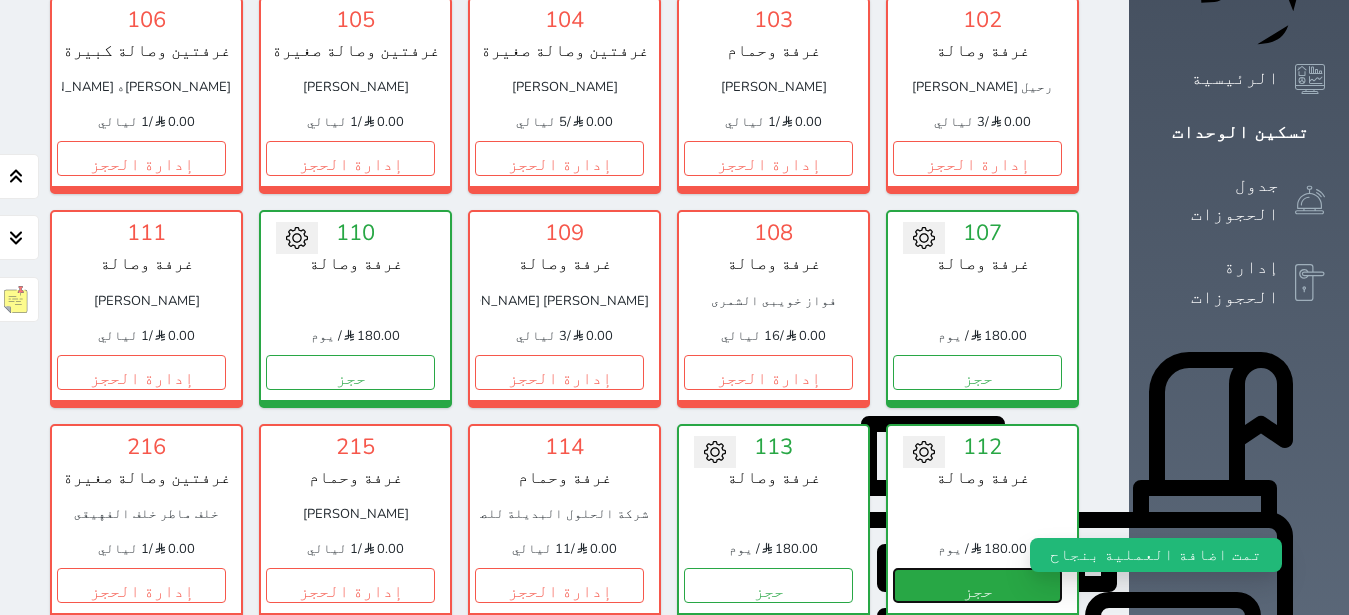 click on "حجز" at bounding box center [977, 585] 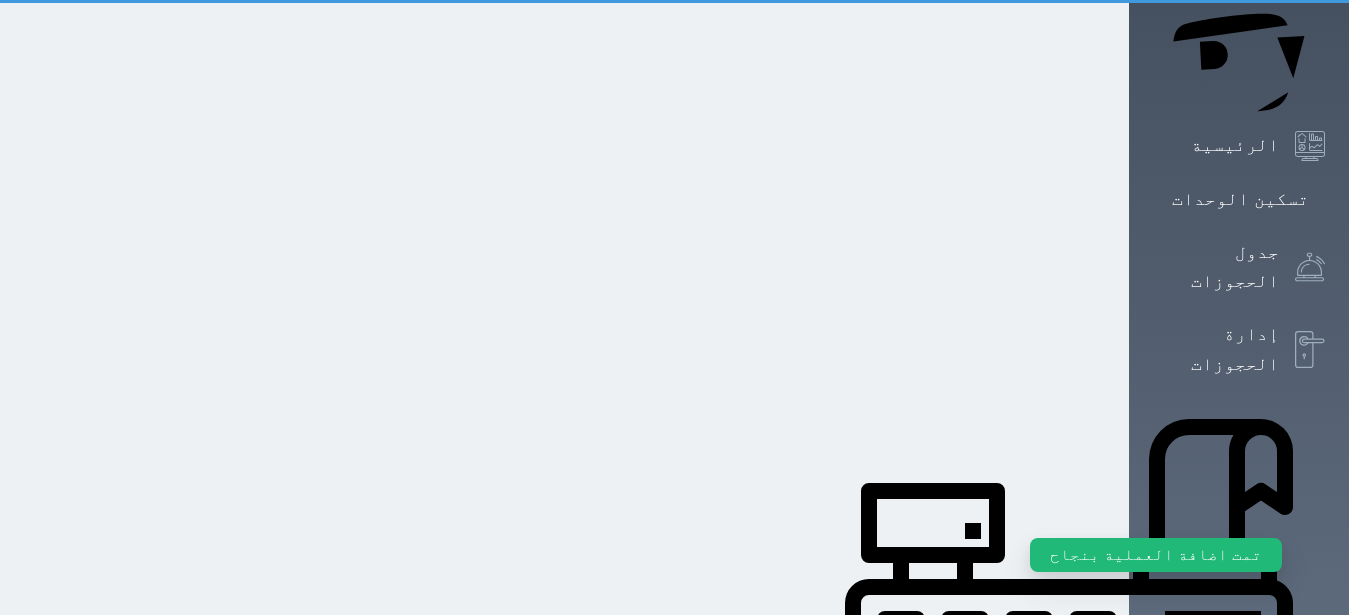 scroll, scrollTop: 0, scrollLeft: 0, axis: both 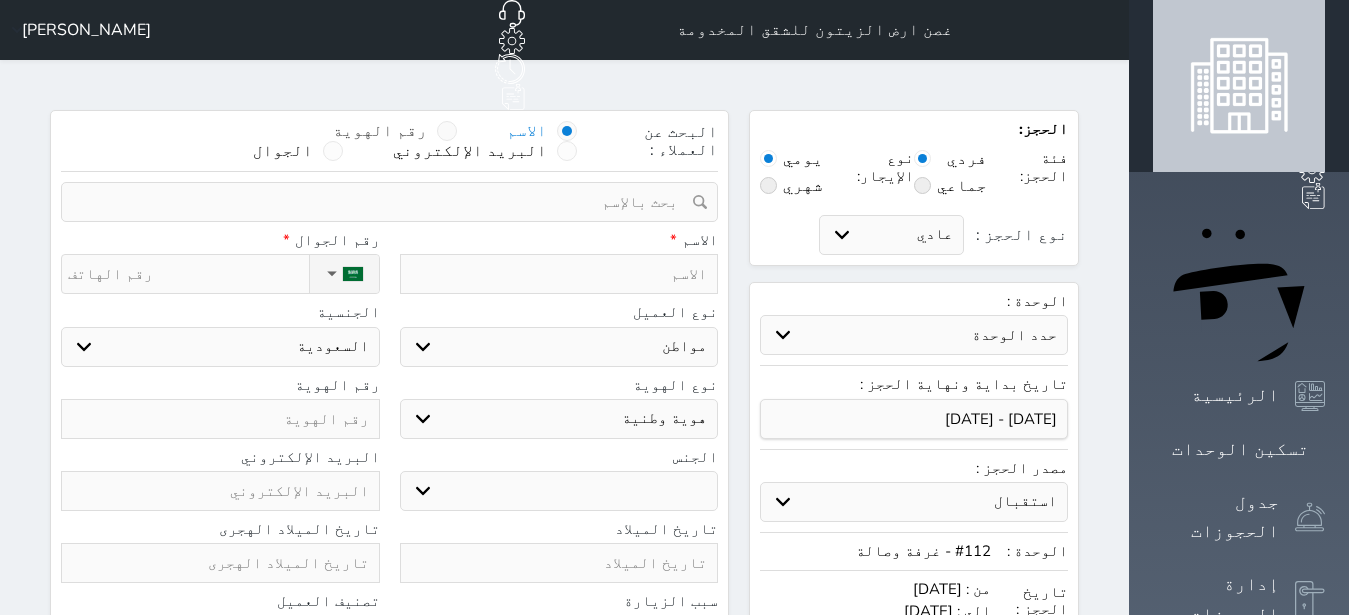 click at bounding box center (447, 131) 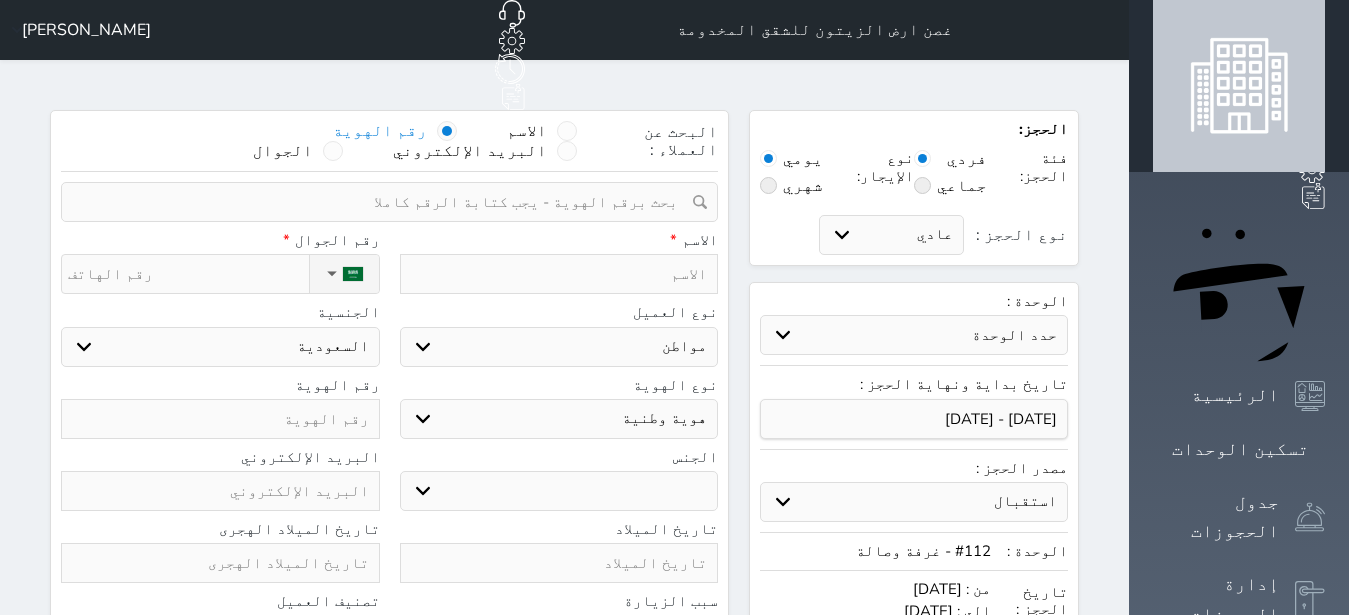 click at bounding box center (382, 202) 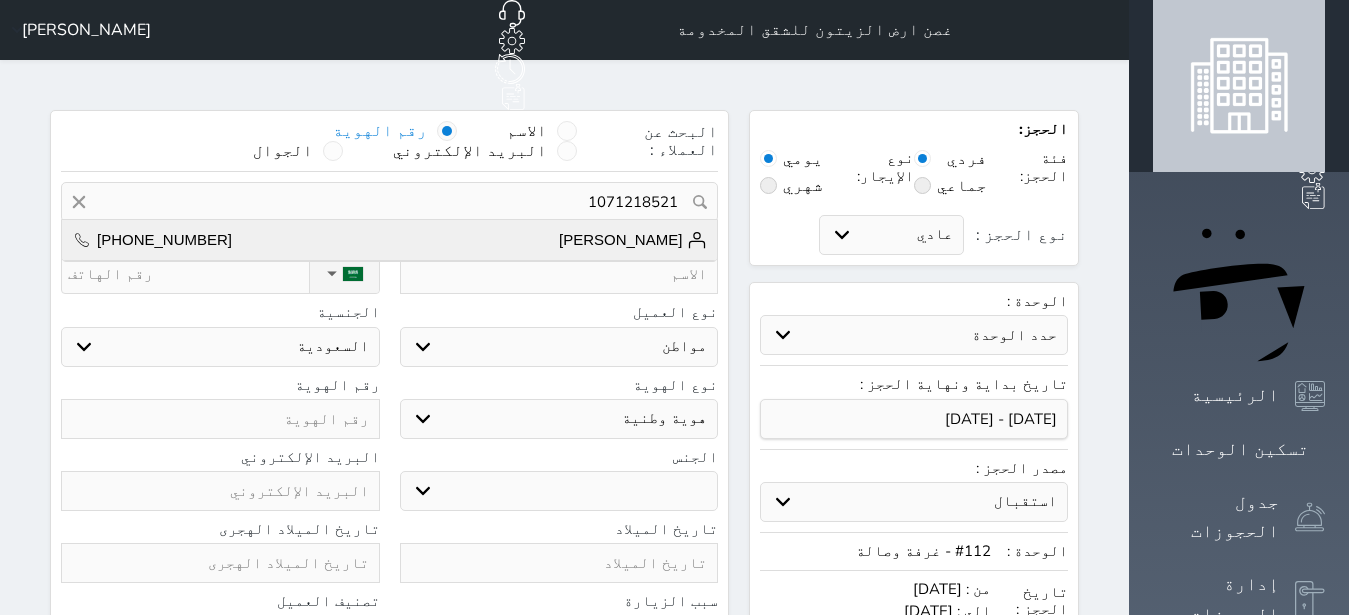 click on "[PERSON_NAME]" at bounding box center (633, 240) 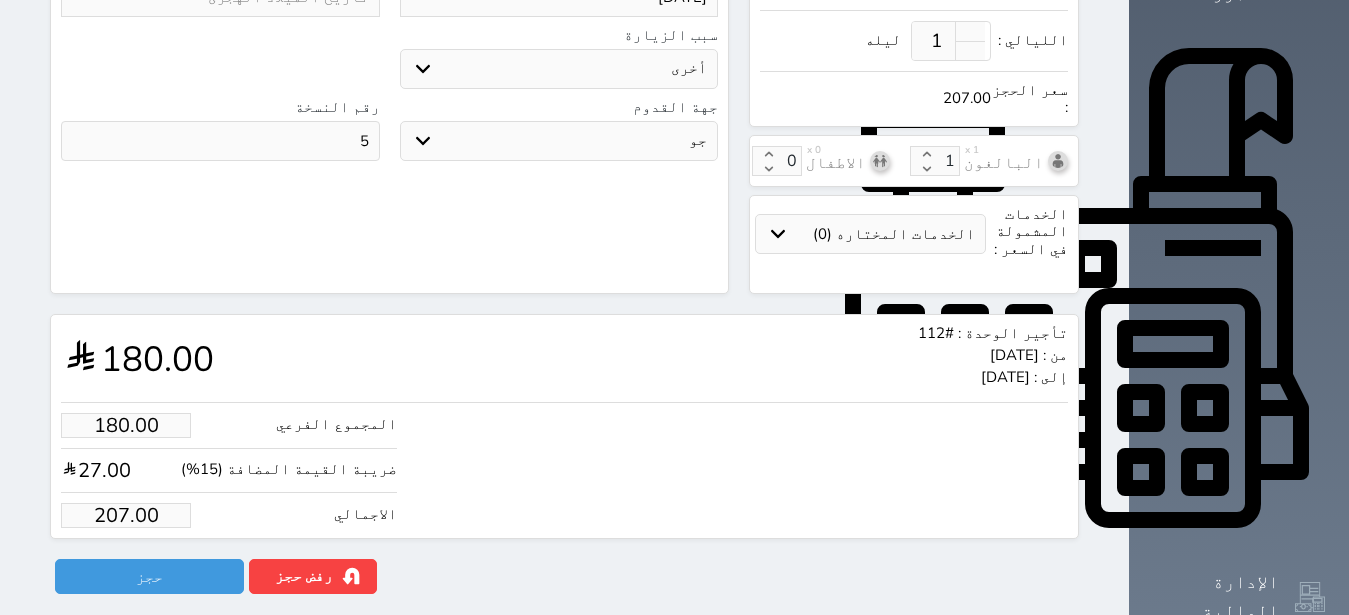 scroll, scrollTop: 694, scrollLeft: 0, axis: vertical 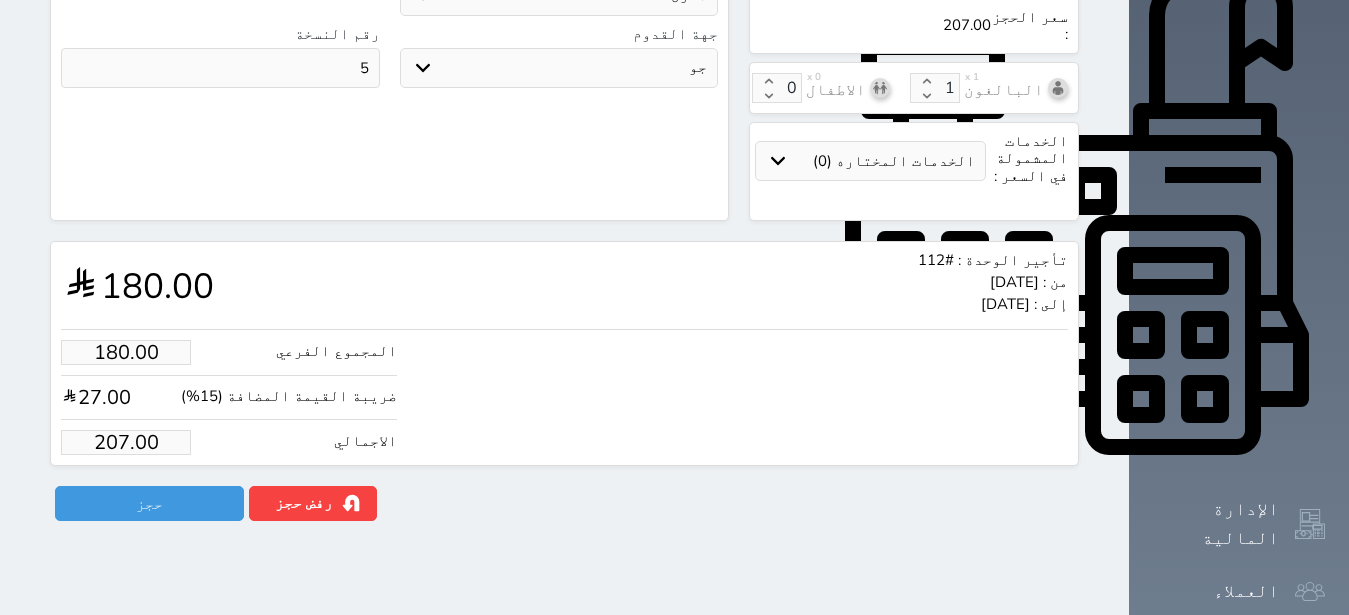 drag, startPoint x: 38, startPoint y: 413, endPoint x: 164, endPoint y: 401, distance: 126.57014 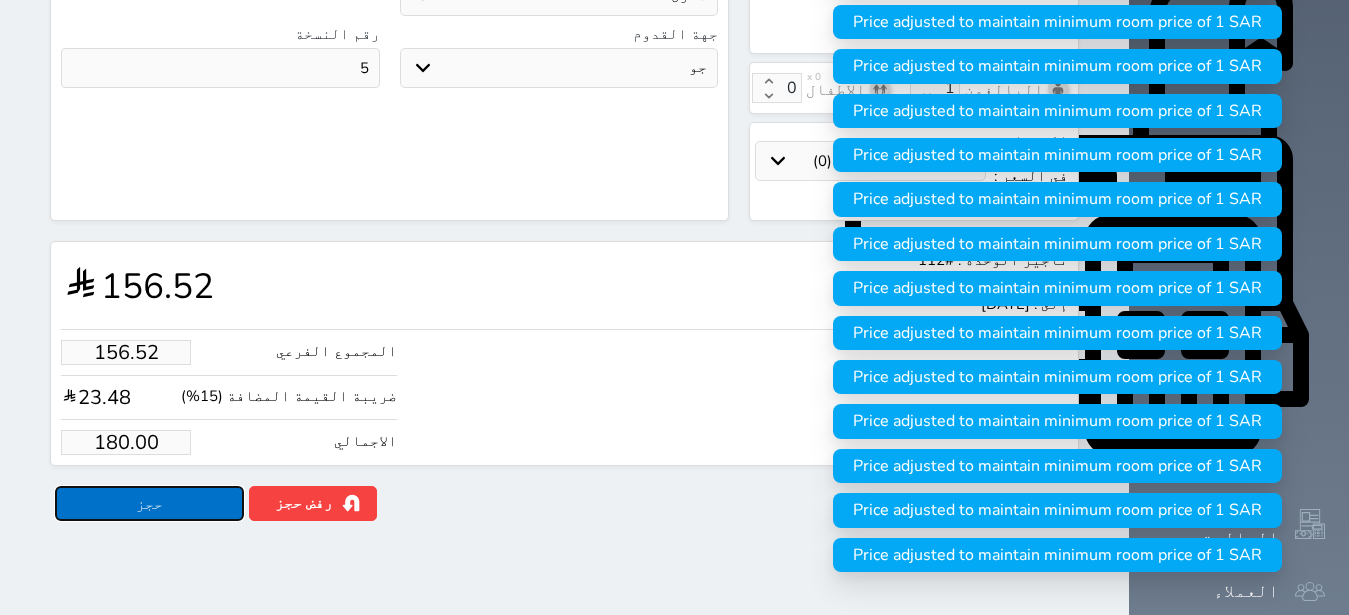 click on "حجز" at bounding box center (149, 503) 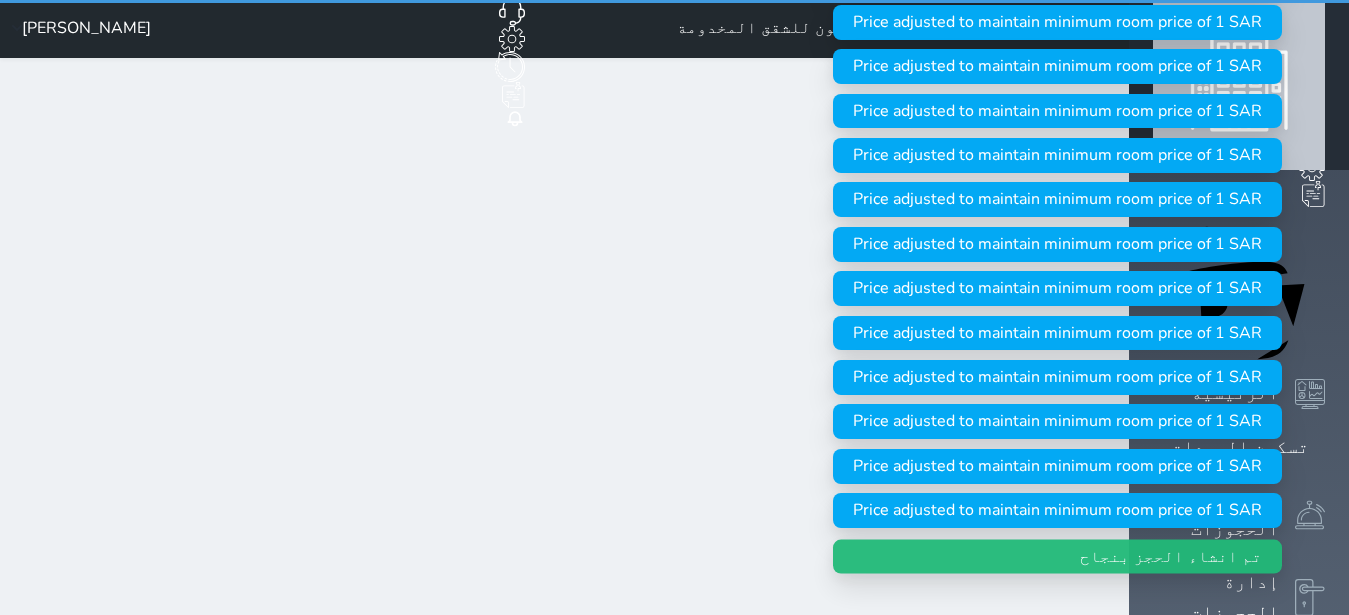 scroll, scrollTop: 0, scrollLeft: 0, axis: both 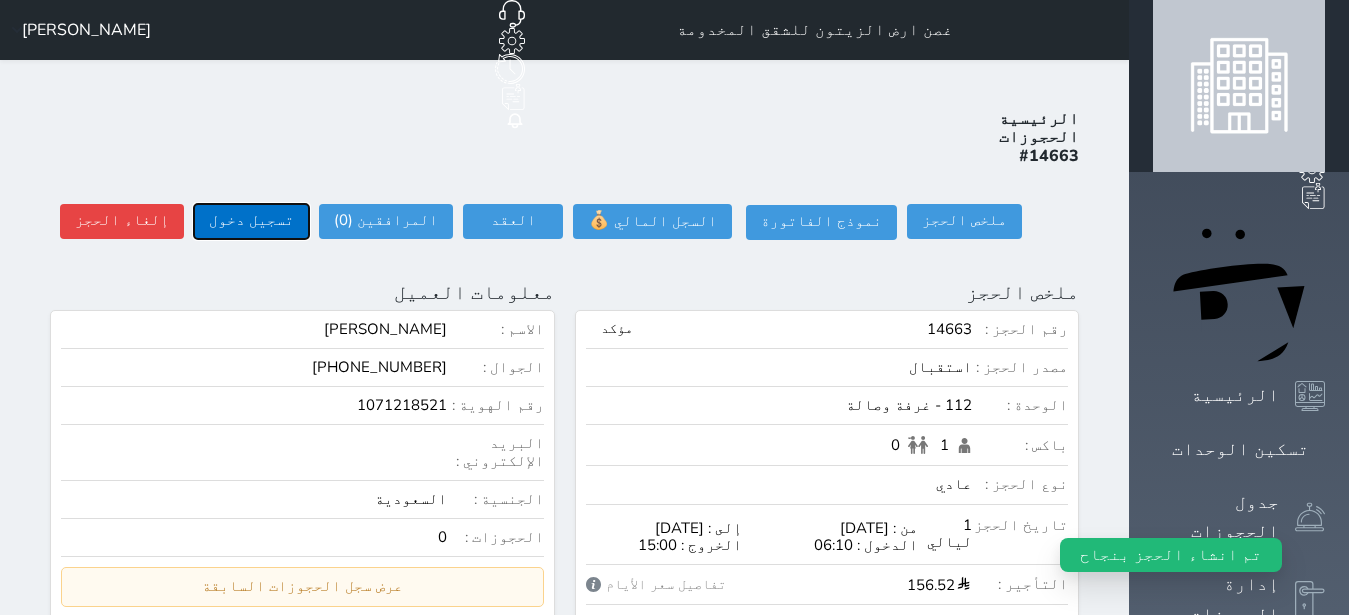 click on "تسجيل دخول" at bounding box center (251, 221) 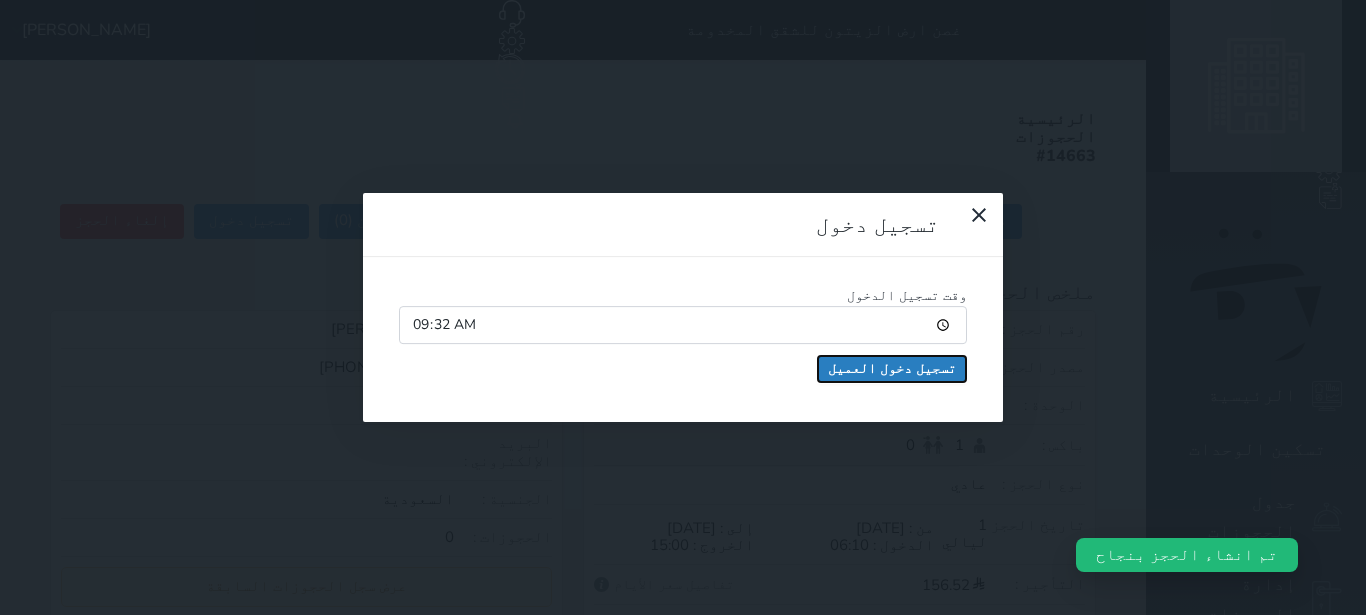 click on "تسجيل دخول العميل" at bounding box center (892, 369) 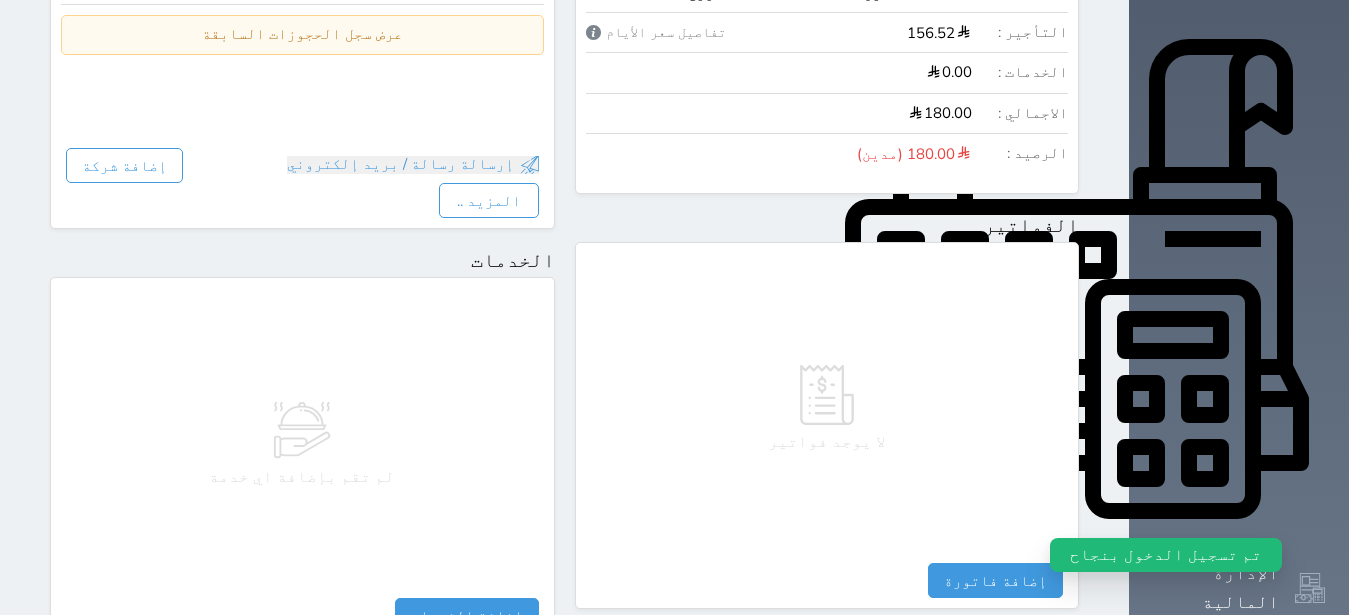 scroll, scrollTop: 1165, scrollLeft: 0, axis: vertical 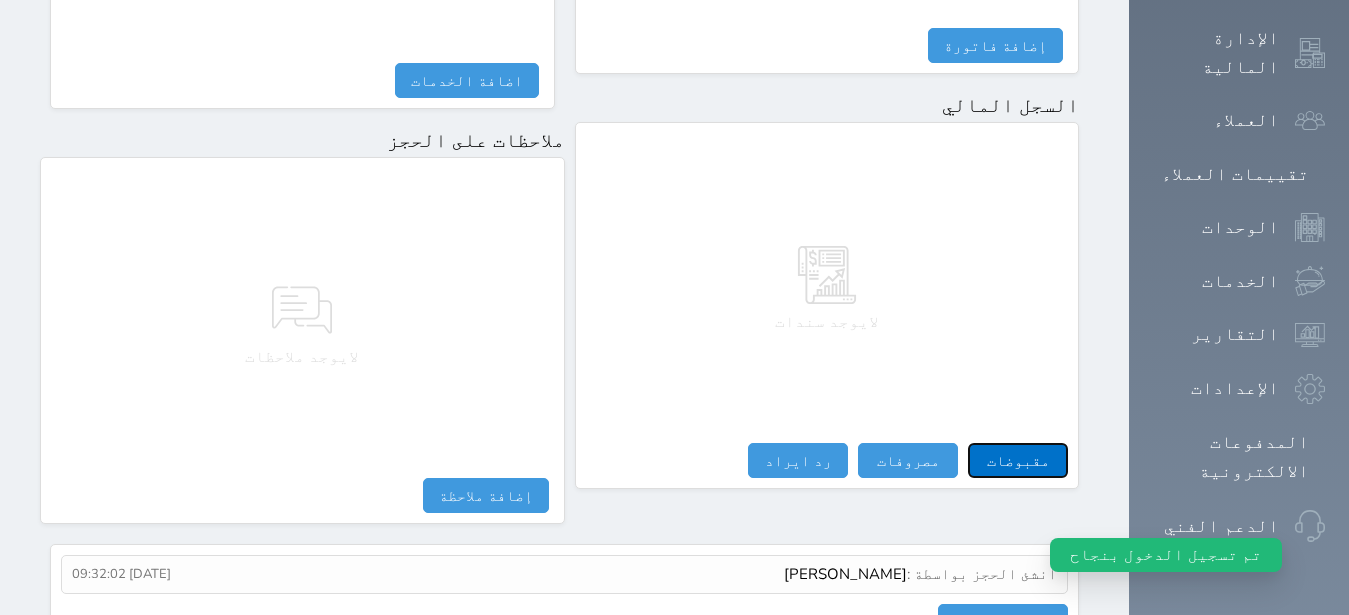 click on "مقبوضات" at bounding box center [1018, 460] 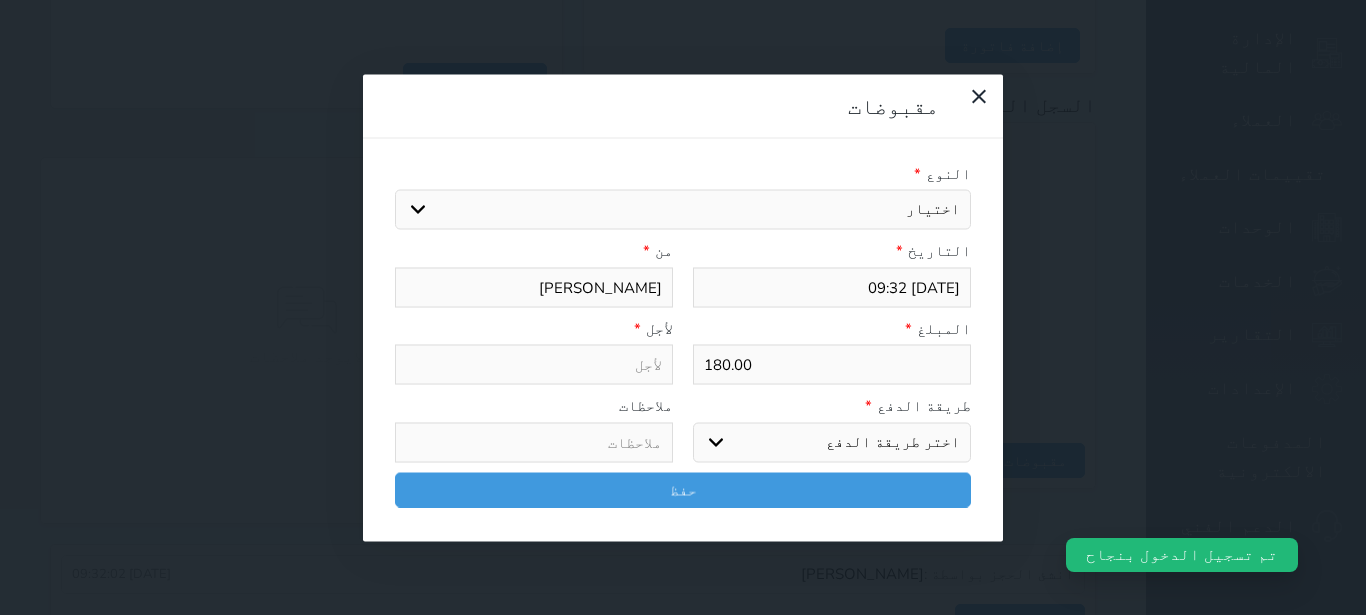 click on "اختيار   مقبوضات عامة قيمة إيجار فواتير تامين عربون لا ينطبق آخر مغسلة واي فاي - الإنترنت مواقف السيارات طعام الأغذية والمشروبات مشروبات المشروبات الباردة المشروبات الساخنة الإفطار غداء عشاء مخبز و كعك حمام سباحة الصالة الرياضية سبا و خدمات الجمال اختيار وإسقاط (خدمات النقل) ميني بار كابل - تلفزيون سرير إضافي تصفيف الشعر التسوق خدمات الجولات السياحية المنظمة خدمات الدليل السياحي" at bounding box center (683, 210) 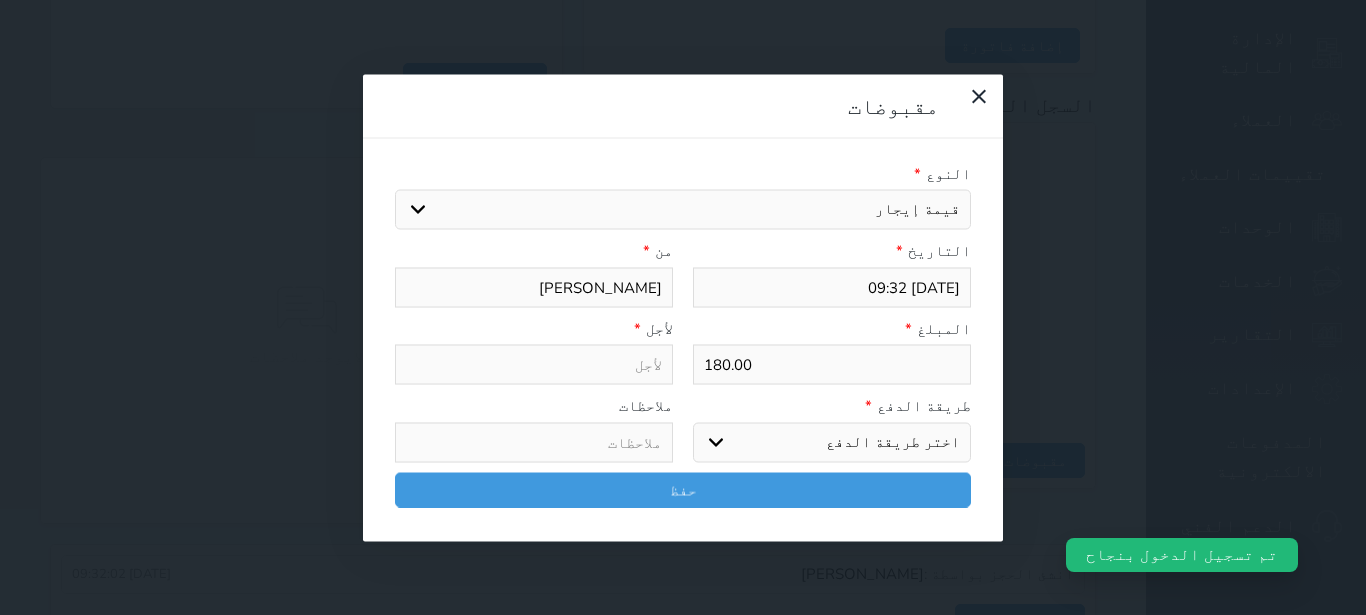 click on "قيمة إيجار" at bounding box center (0, 0) 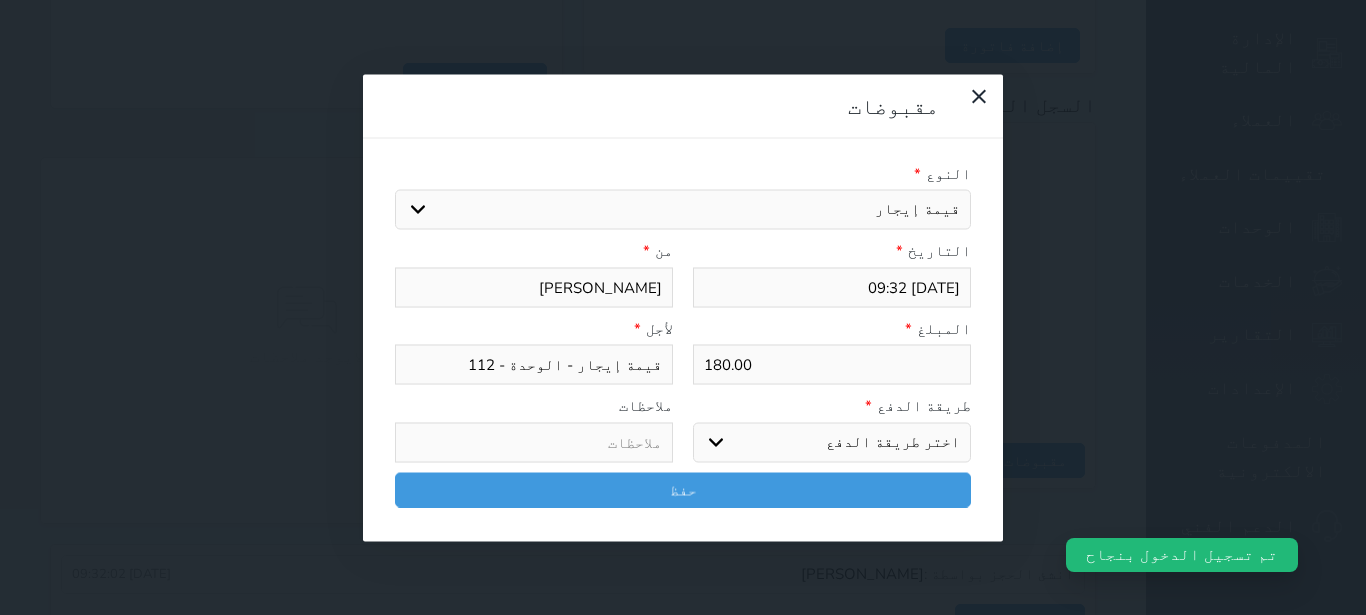 click on "اختر طريقة الدفع   دفع نقدى   تحويل بنكى   مدى   بطاقة ائتمان   آجل" at bounding box center (832, 442) 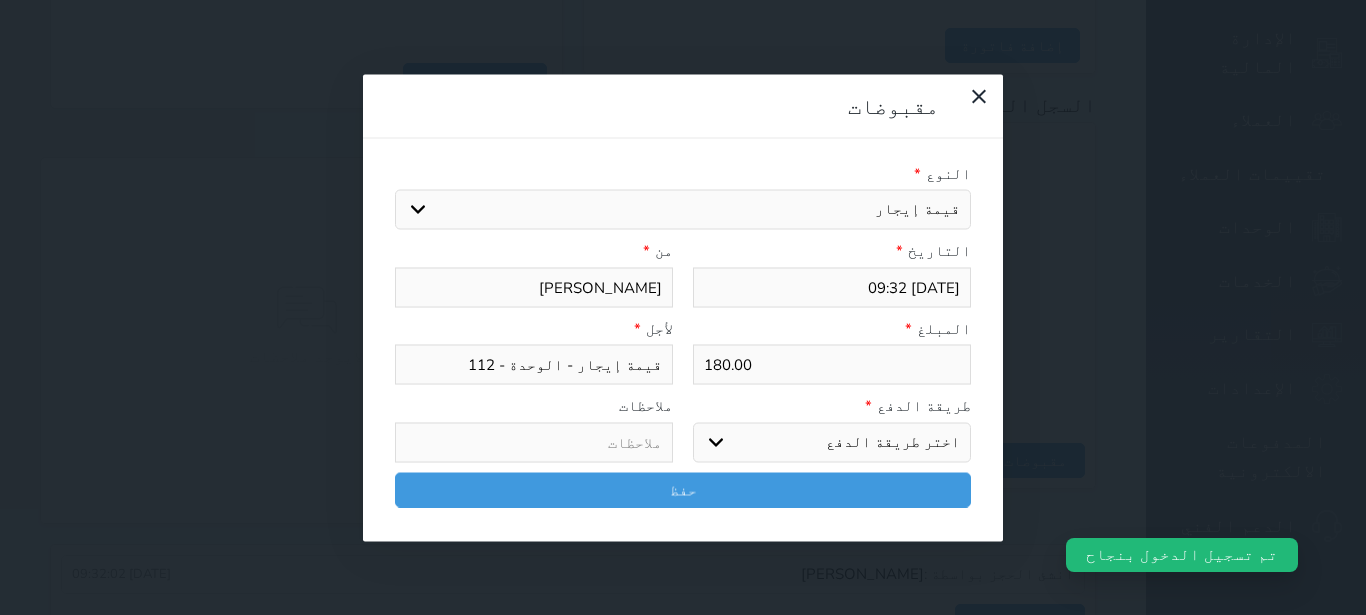 click on "مدى" at bounding box center [0, 0] 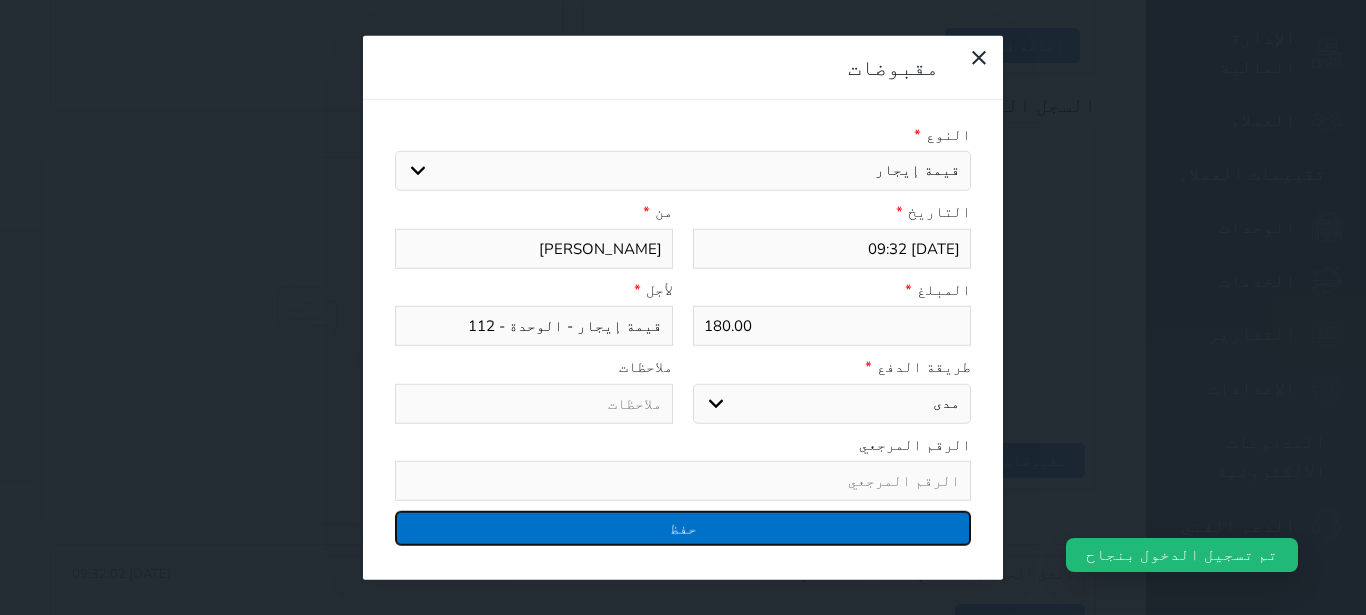 click on "حفظ" at bounding box center [683, 528] 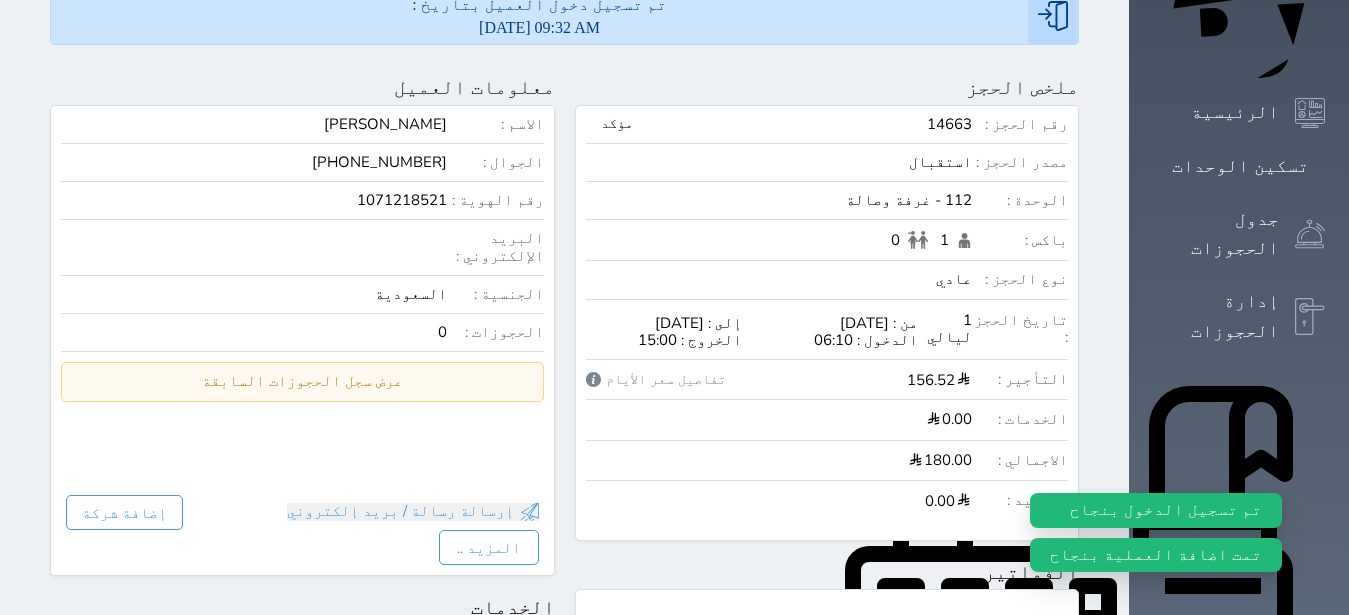 scroll, scrollTop: 0, scrollLeft: 0, axis: both 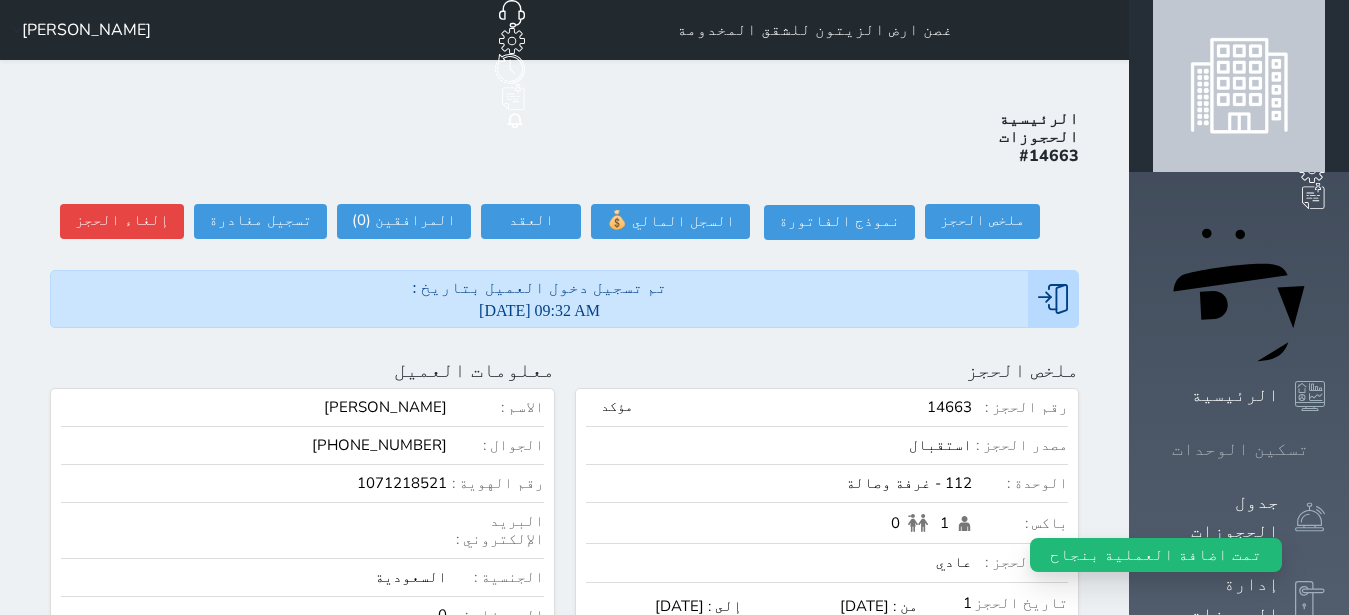 click on "تسكين الوحدات" at bounding box center (1239, 449) 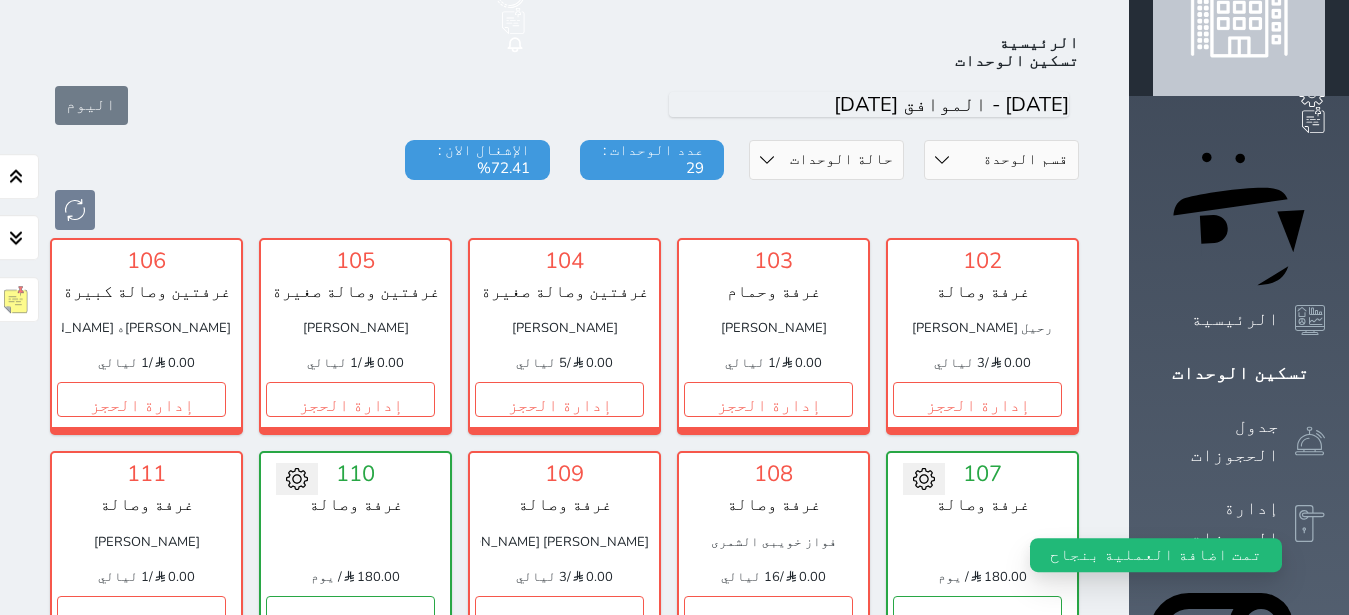 scroll, scrollTop: 78, scrollLeft: 0, axis: vertical 